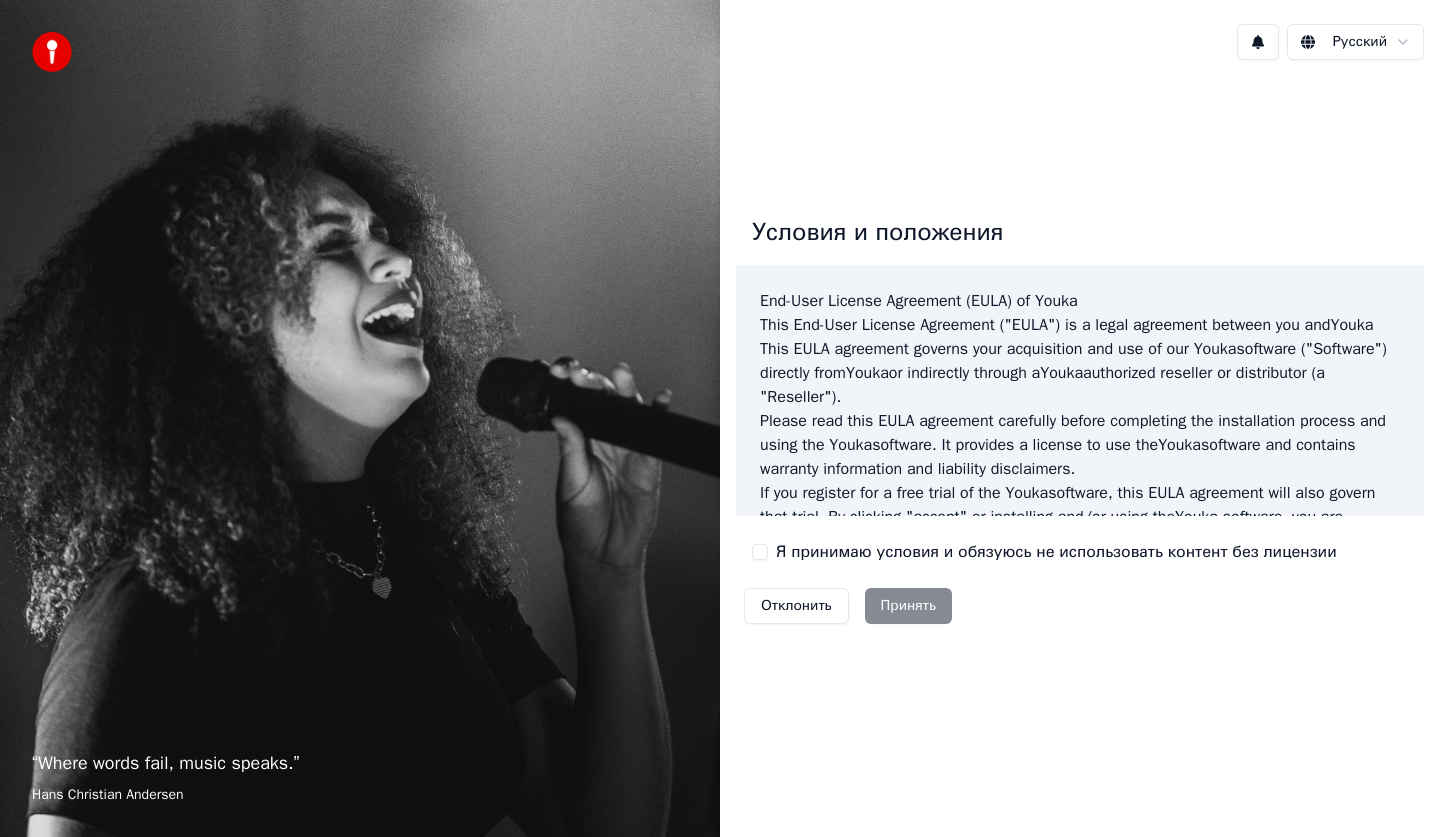 scroll, scrollTop: 0, scrollLeft: 0, axis: both 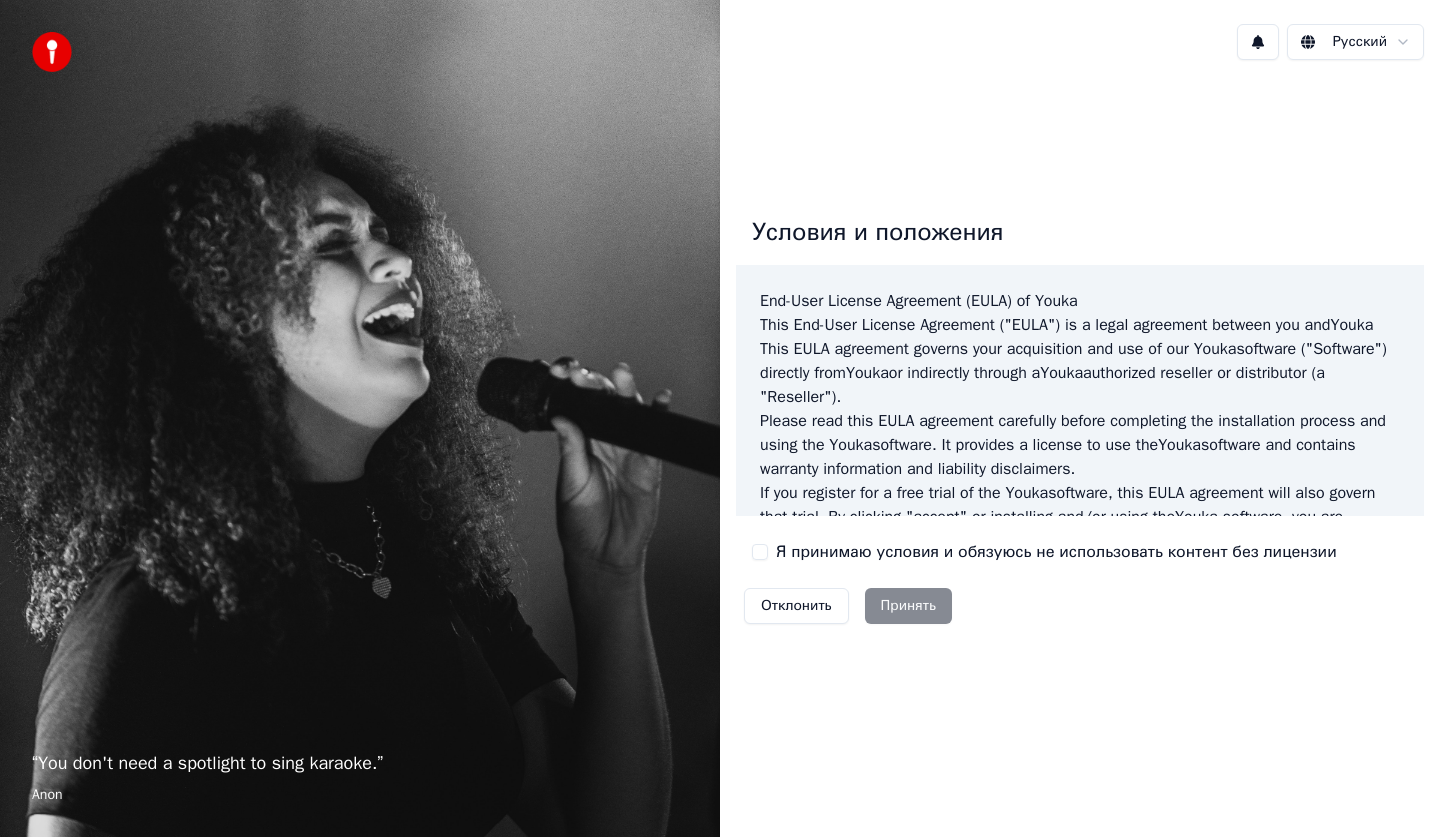 click on "Отклонить Принять" at bounding box center (848, 606) 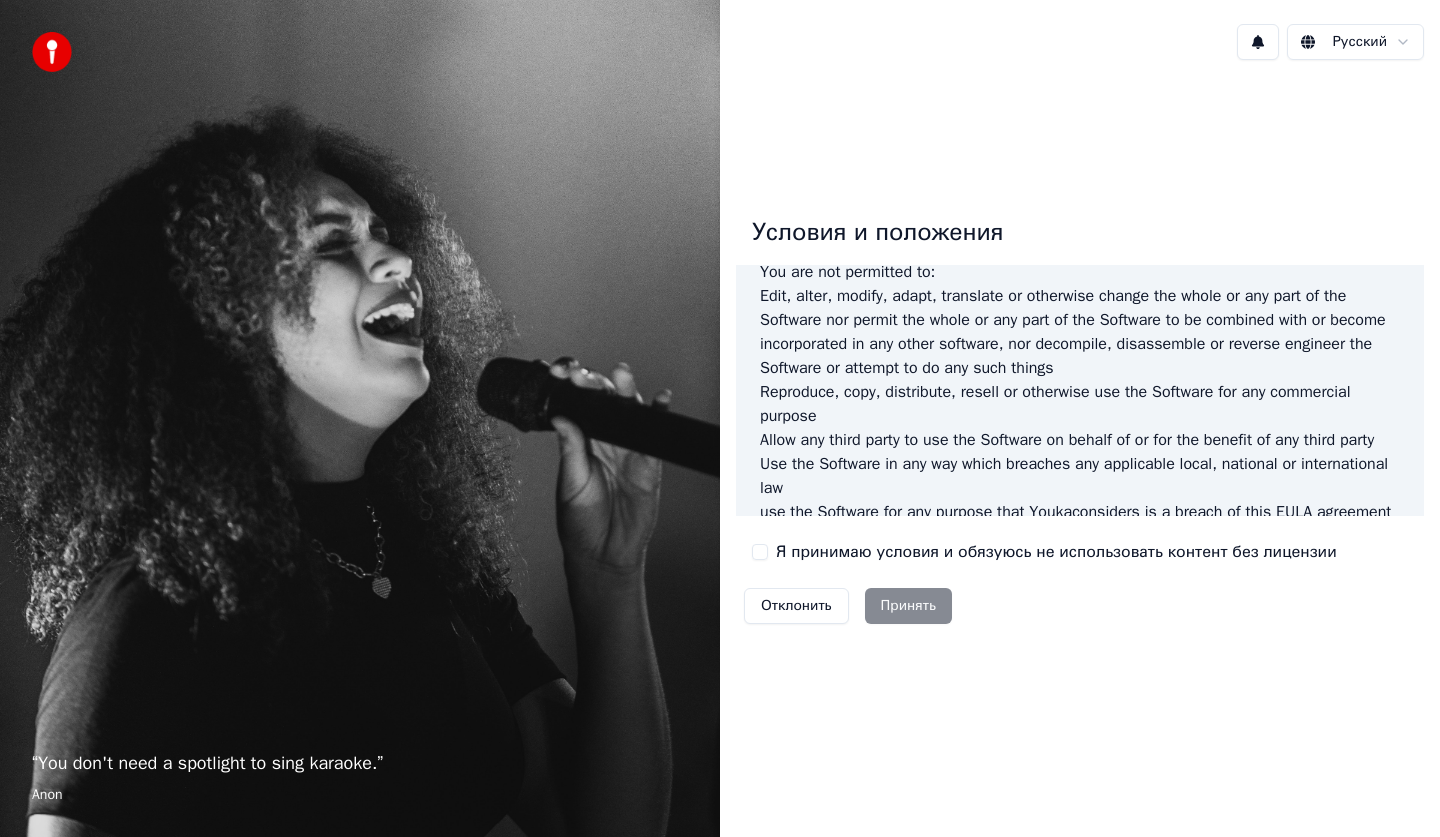 scroll, scrollTop: 1213, scrollLeft: 0, axis: vertical 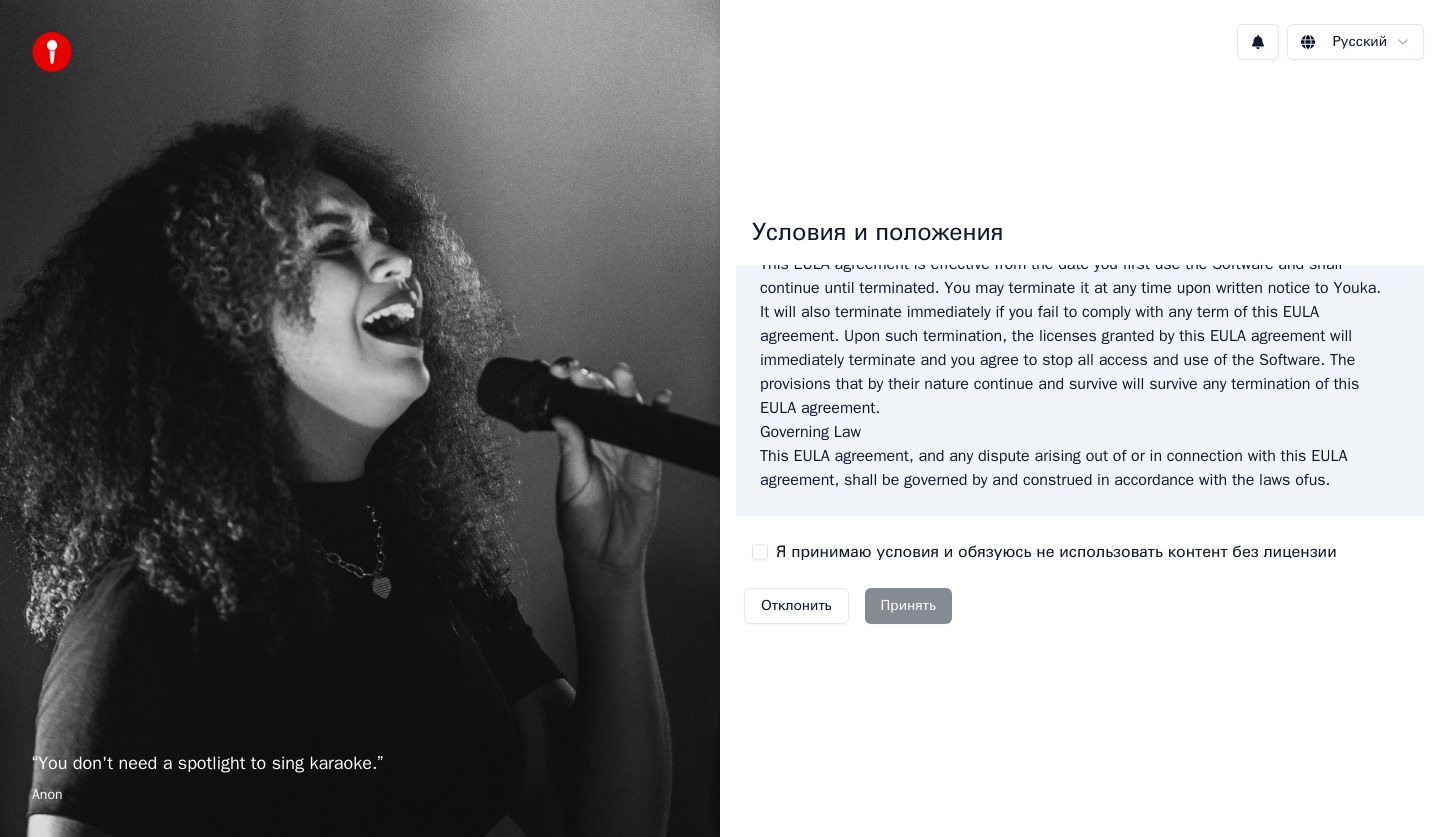 click on "Я принимаю условия и обязуюсь не использовать контент без лицензии" at bounding box center [760, 552] 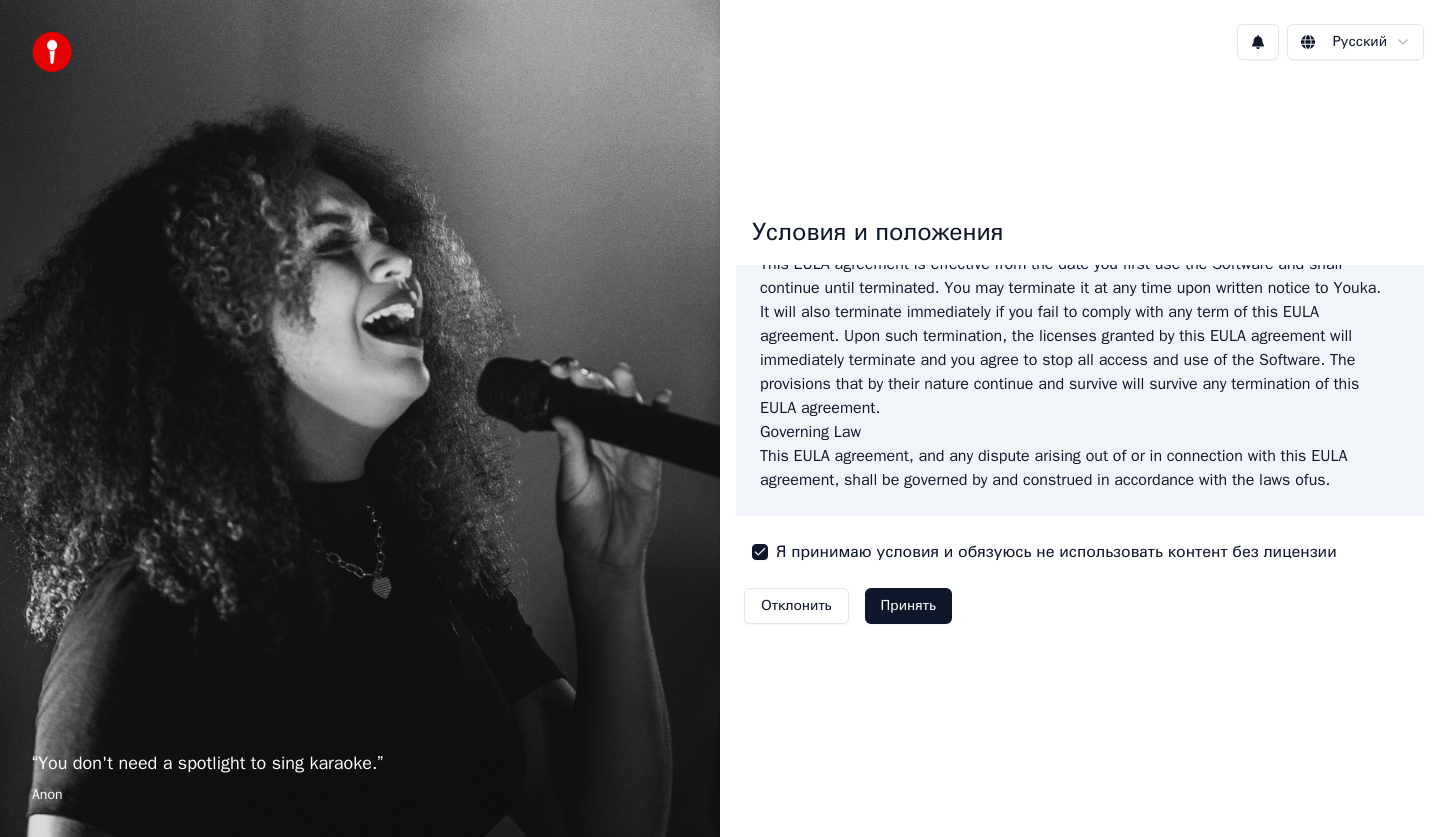 click on "Принять" at bounding box center (908, 606) 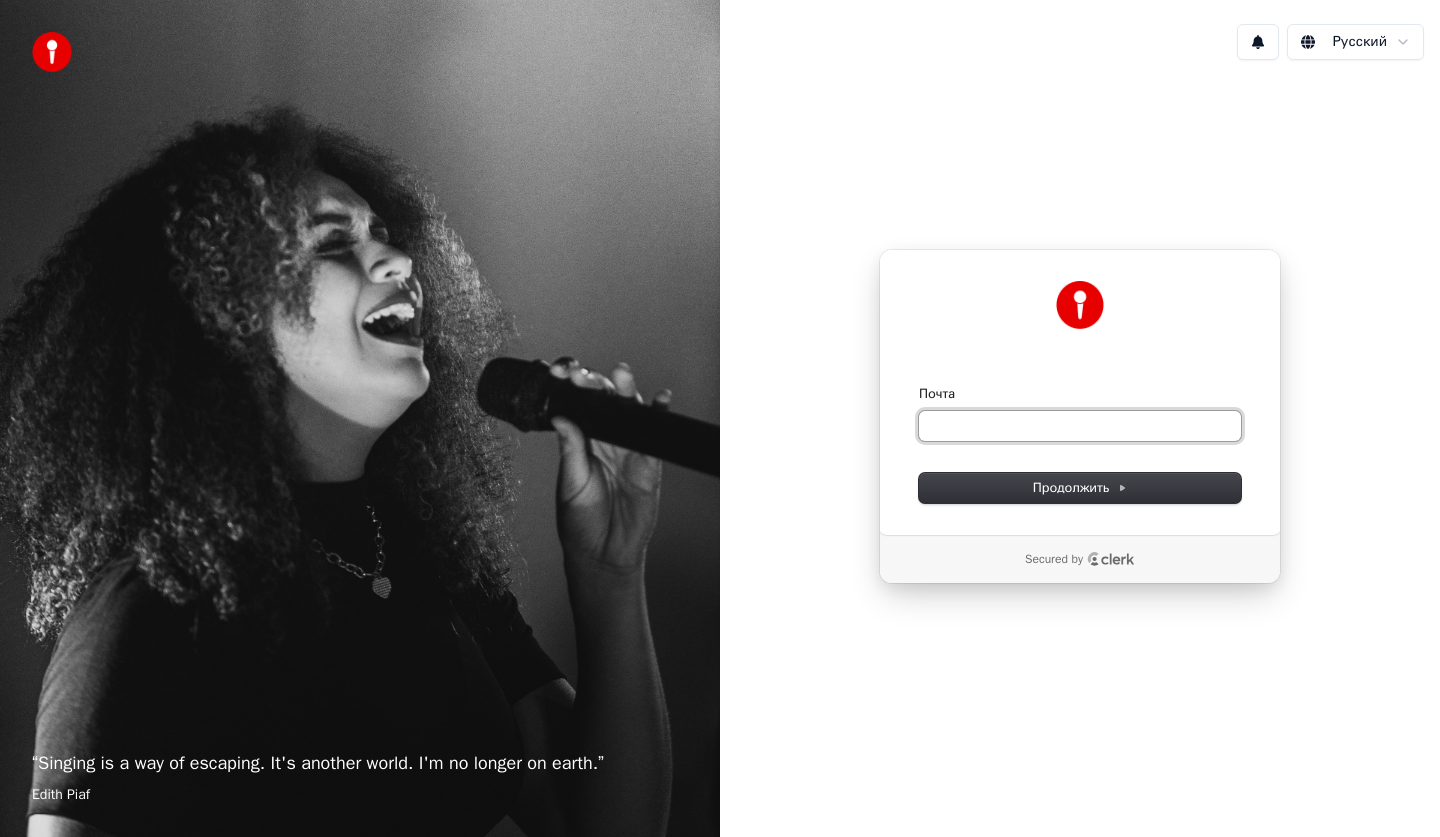 click on "Почта" at bounding box center (1080, 426) 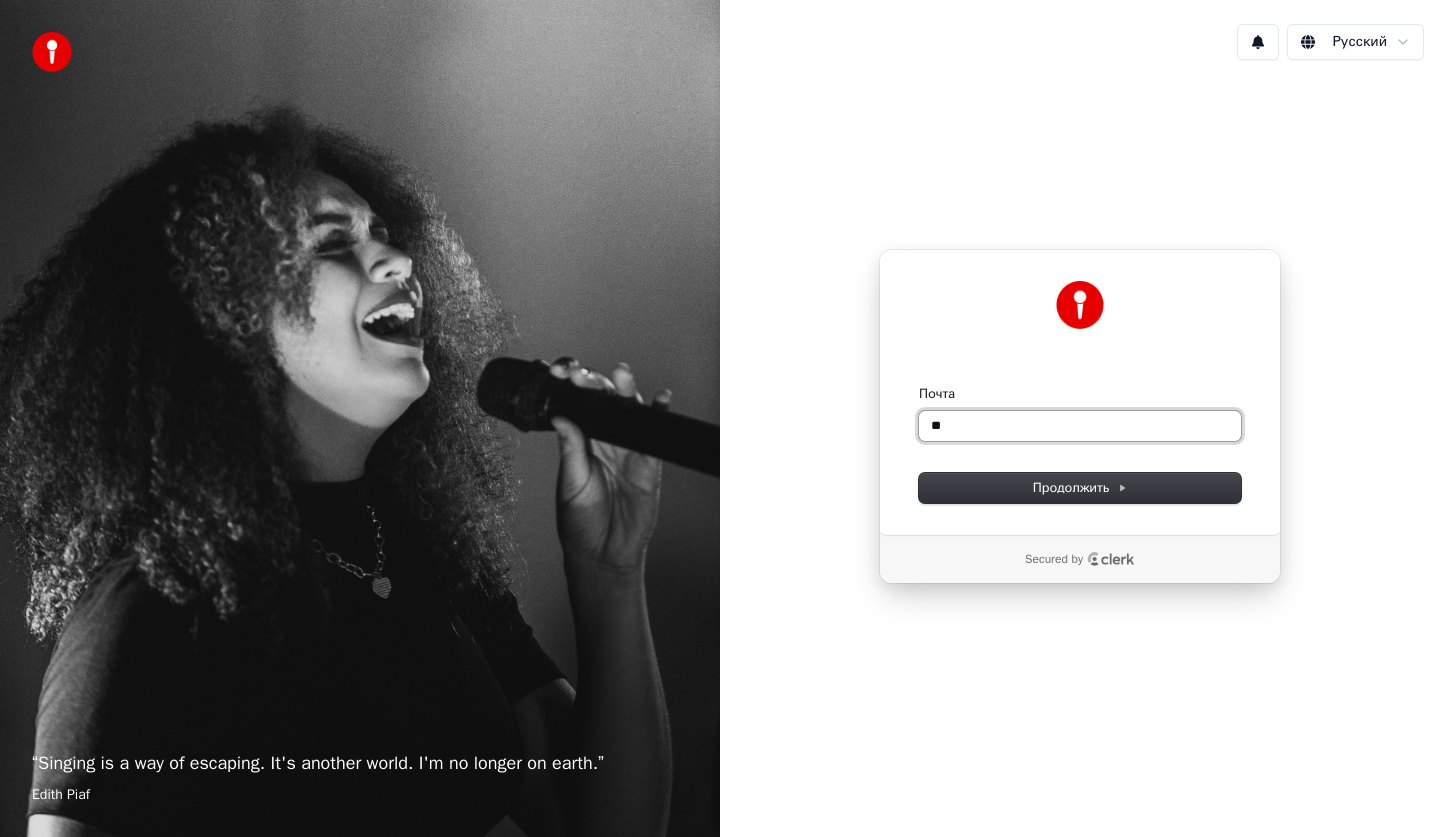 type on "*" 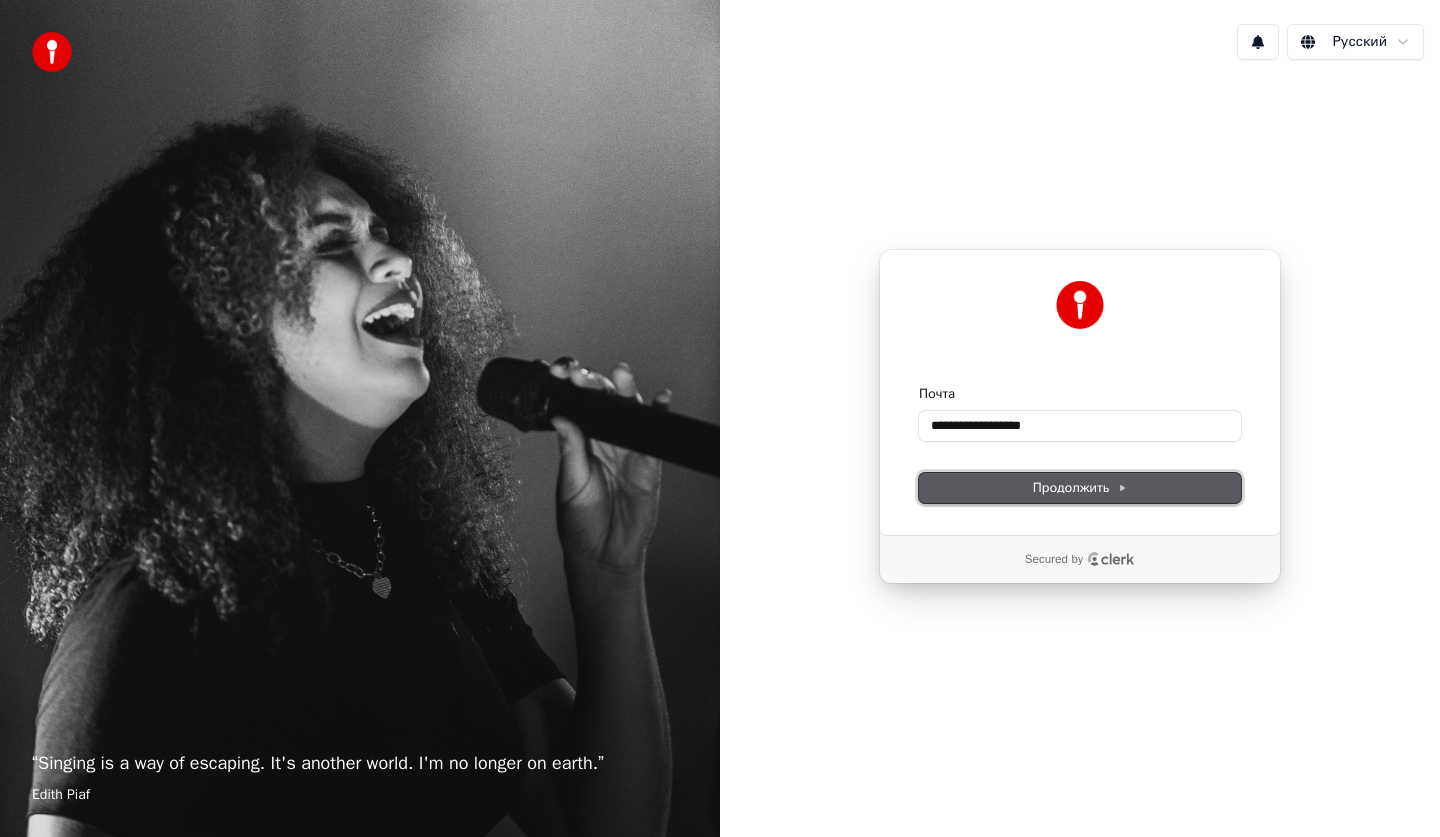 click on "Продолжить" at bounding box center [1080, 488] 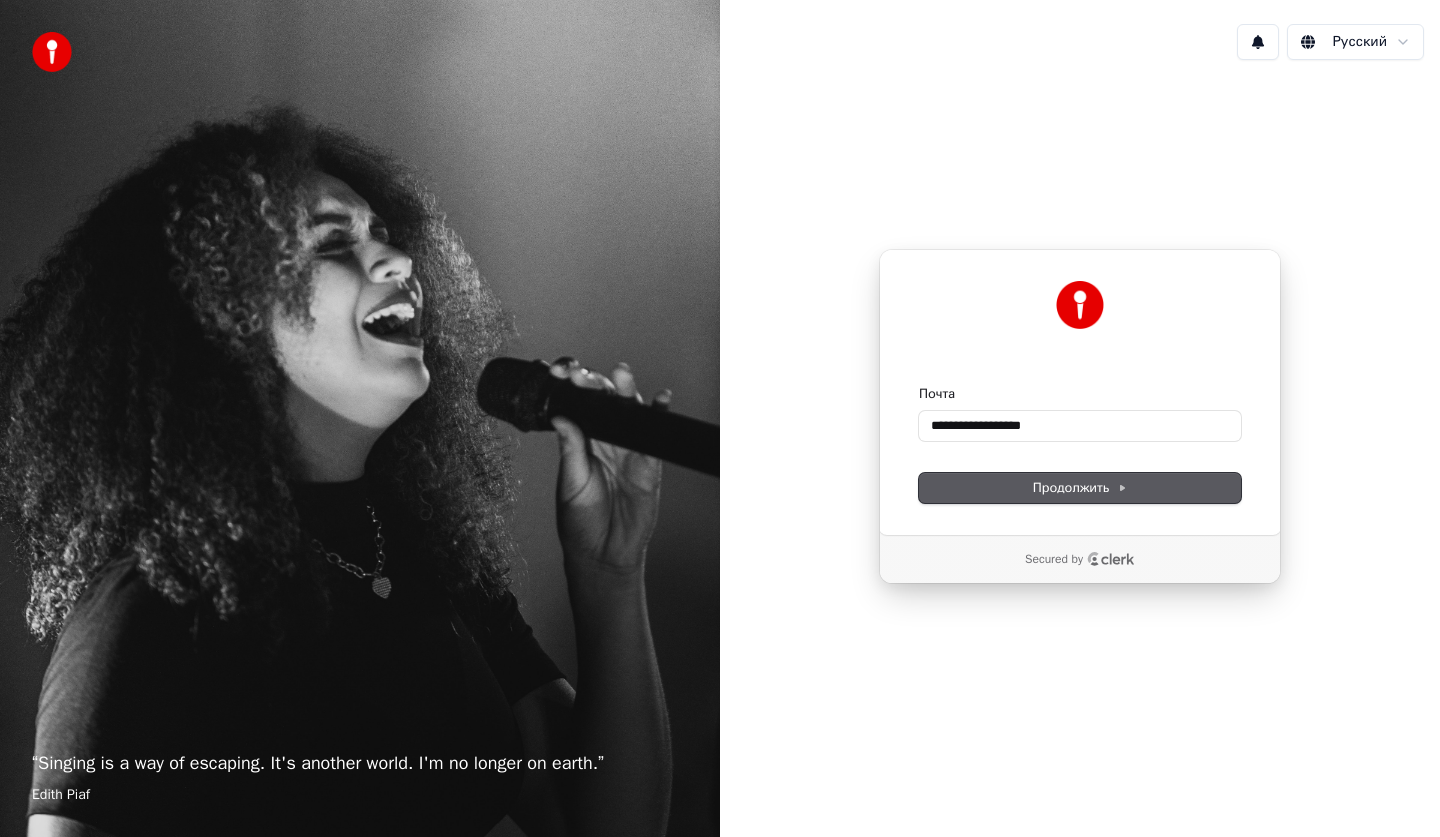 type on "**********" 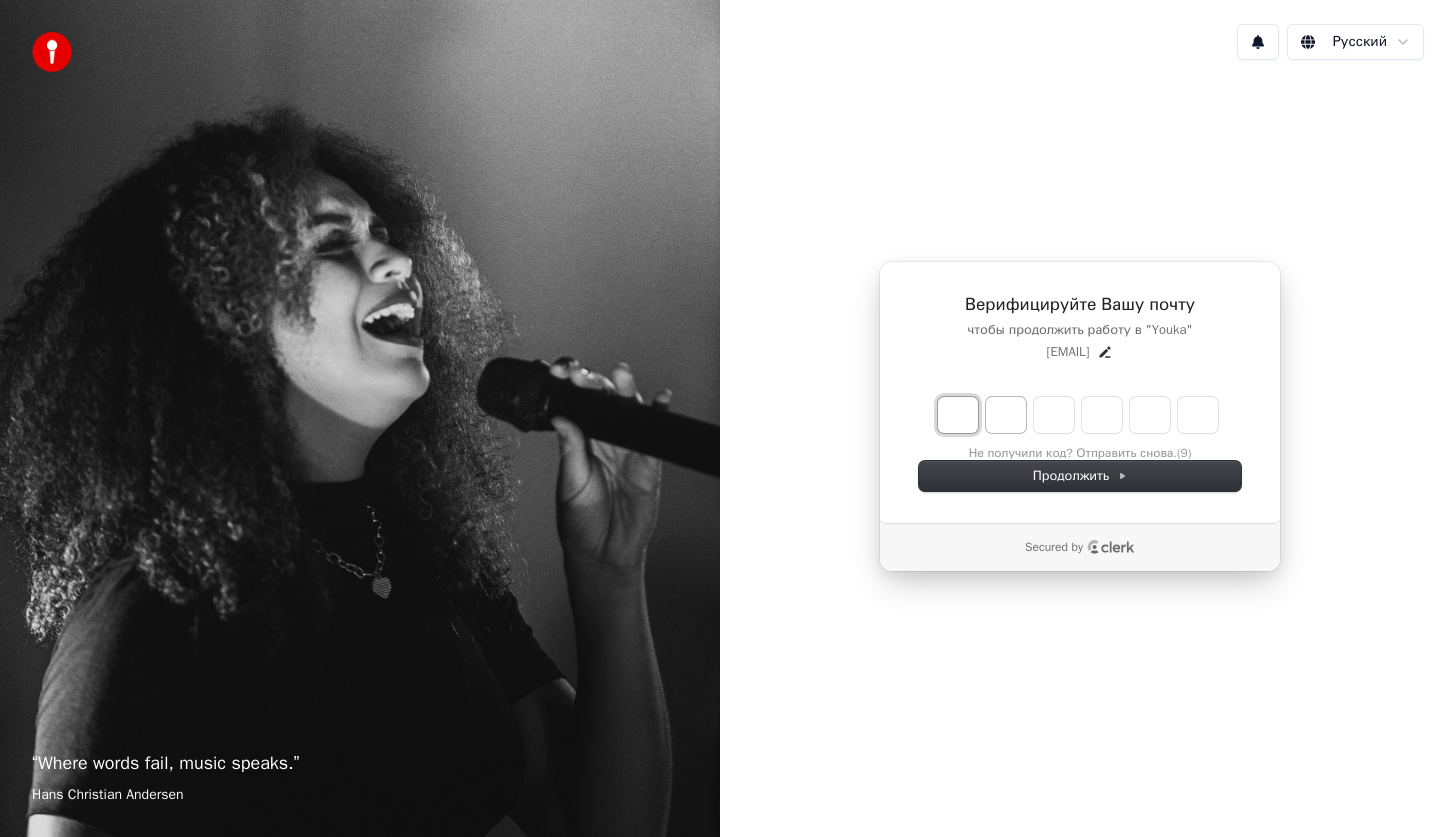 type on "*" 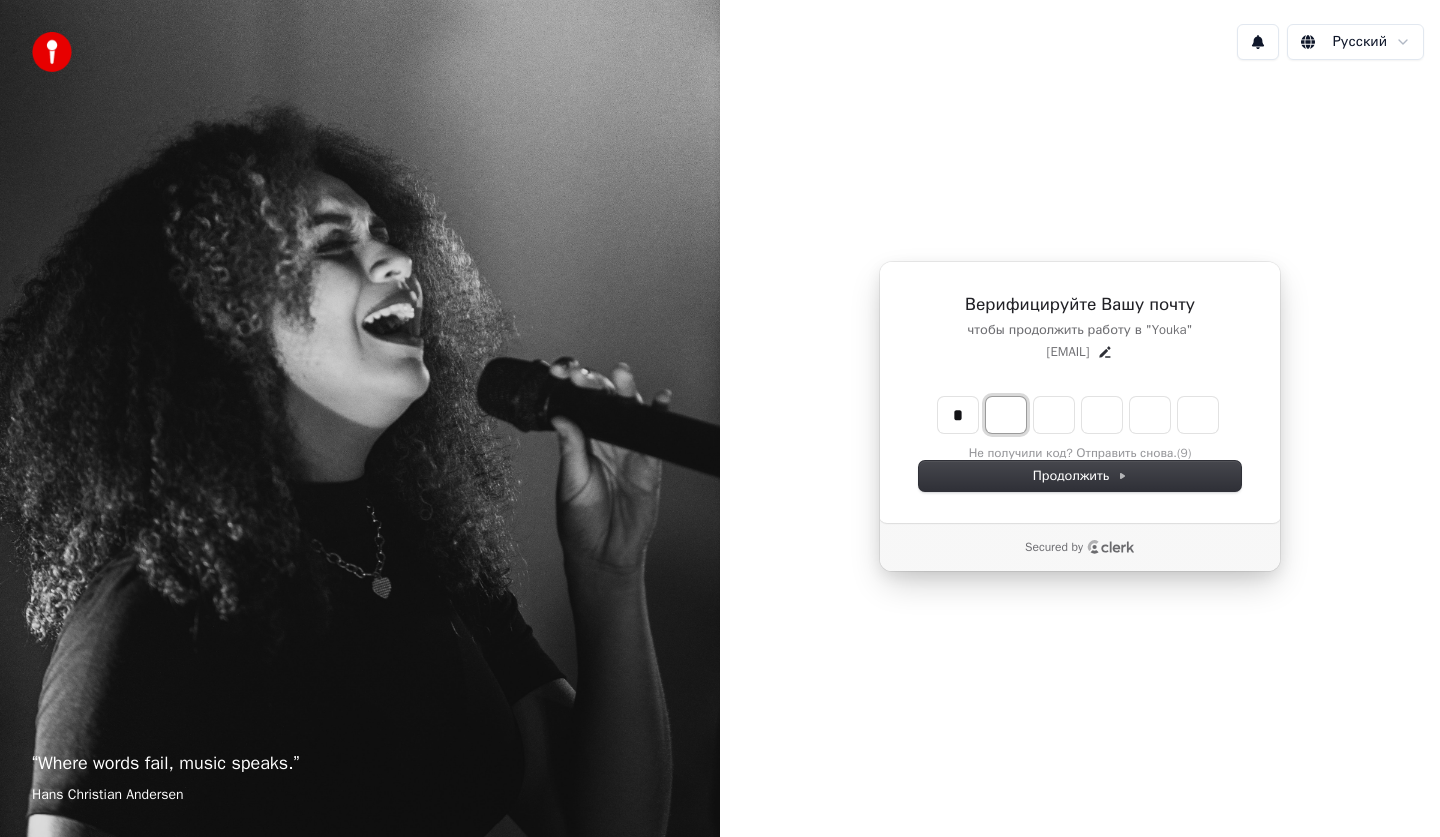 type on "*" 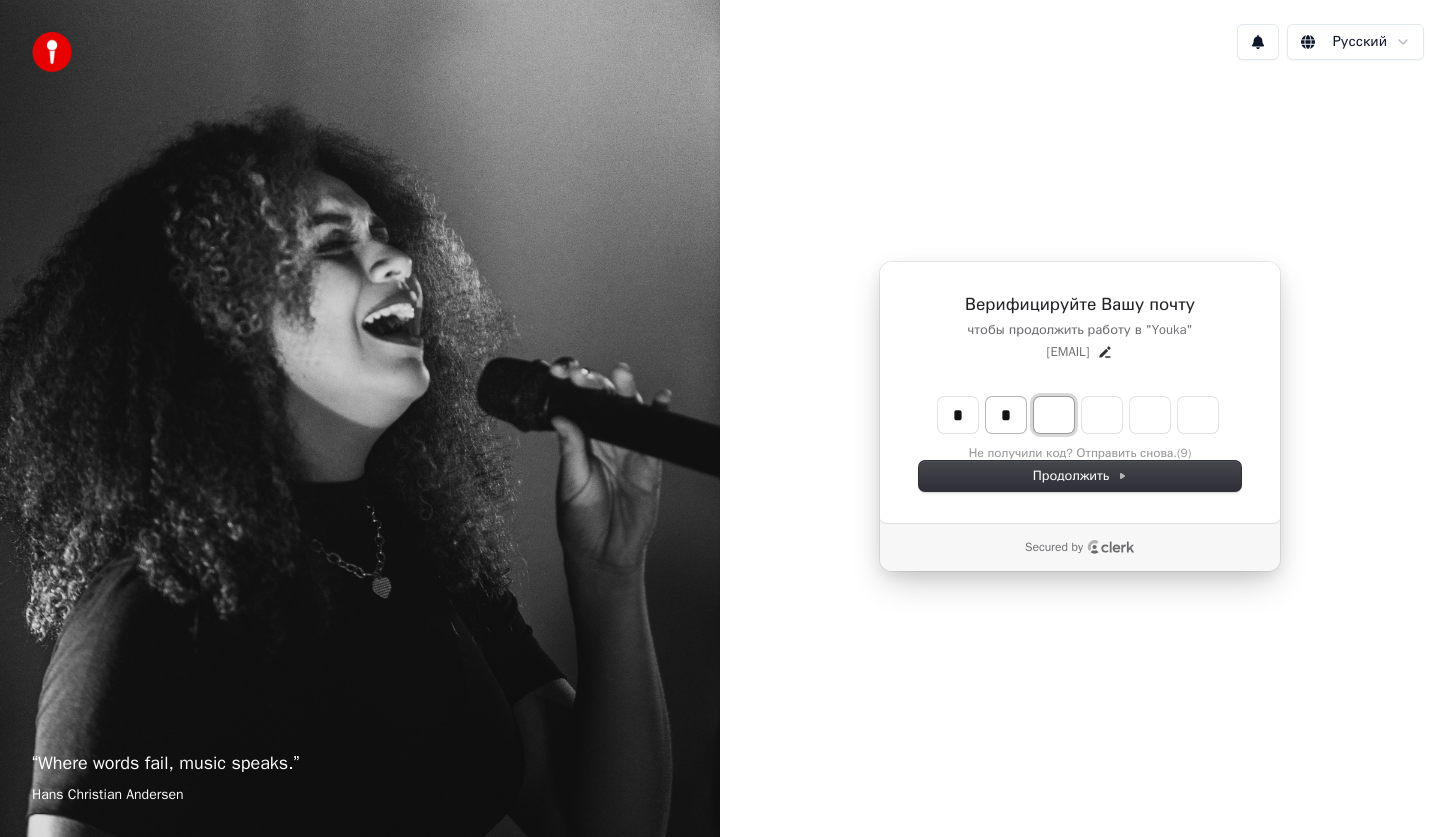 type on "**" 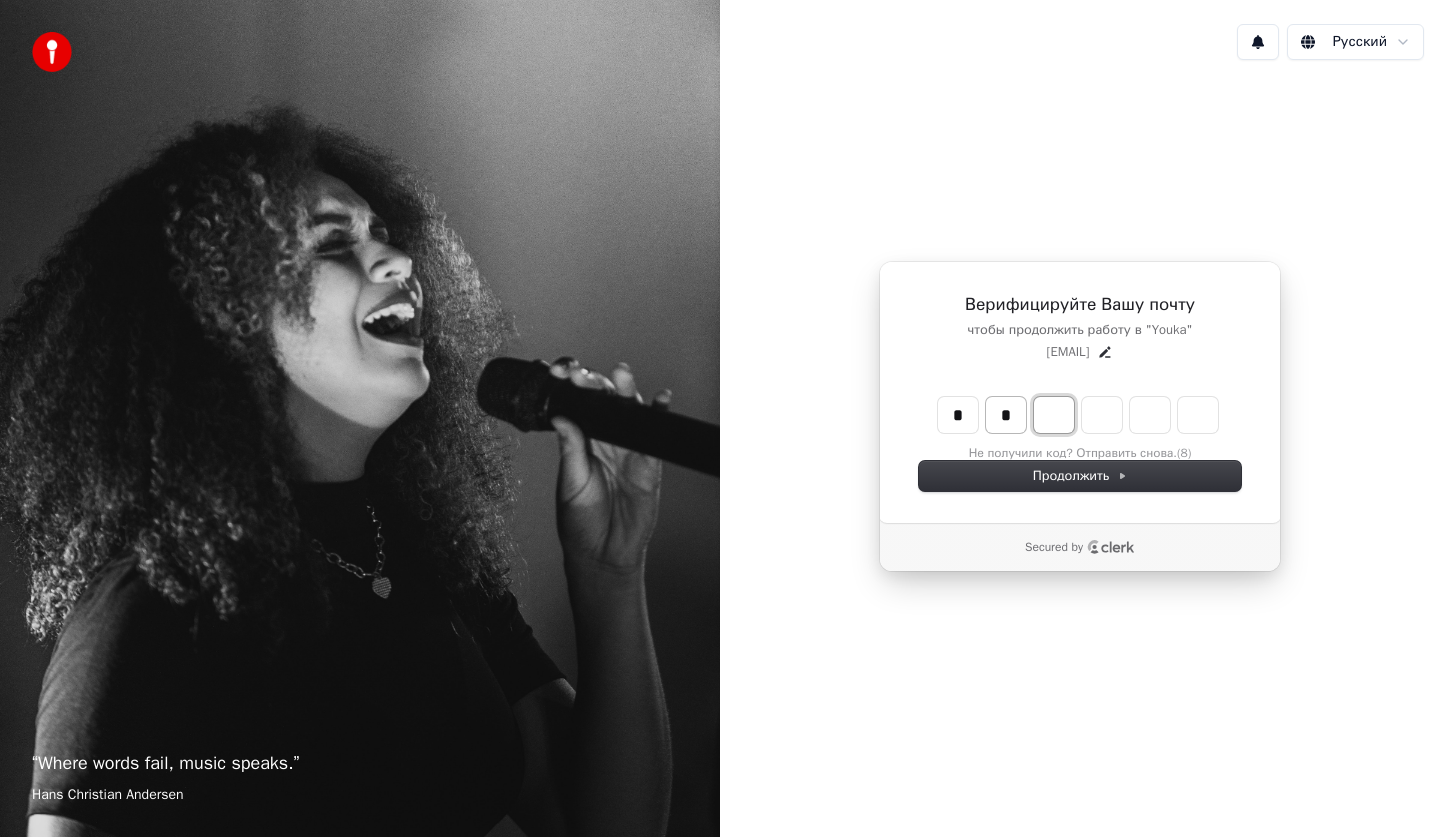 type on "*" 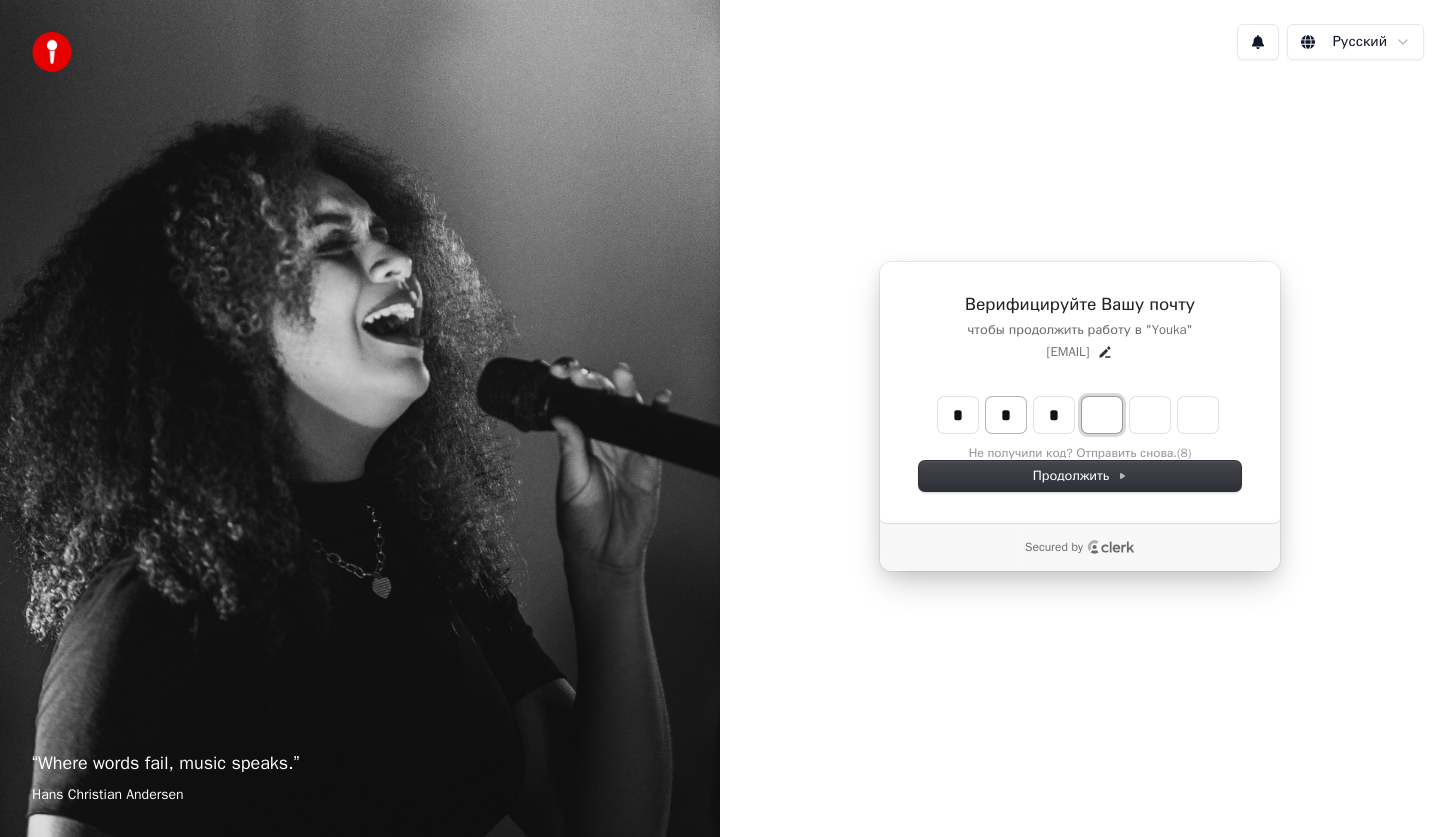 type on "***" 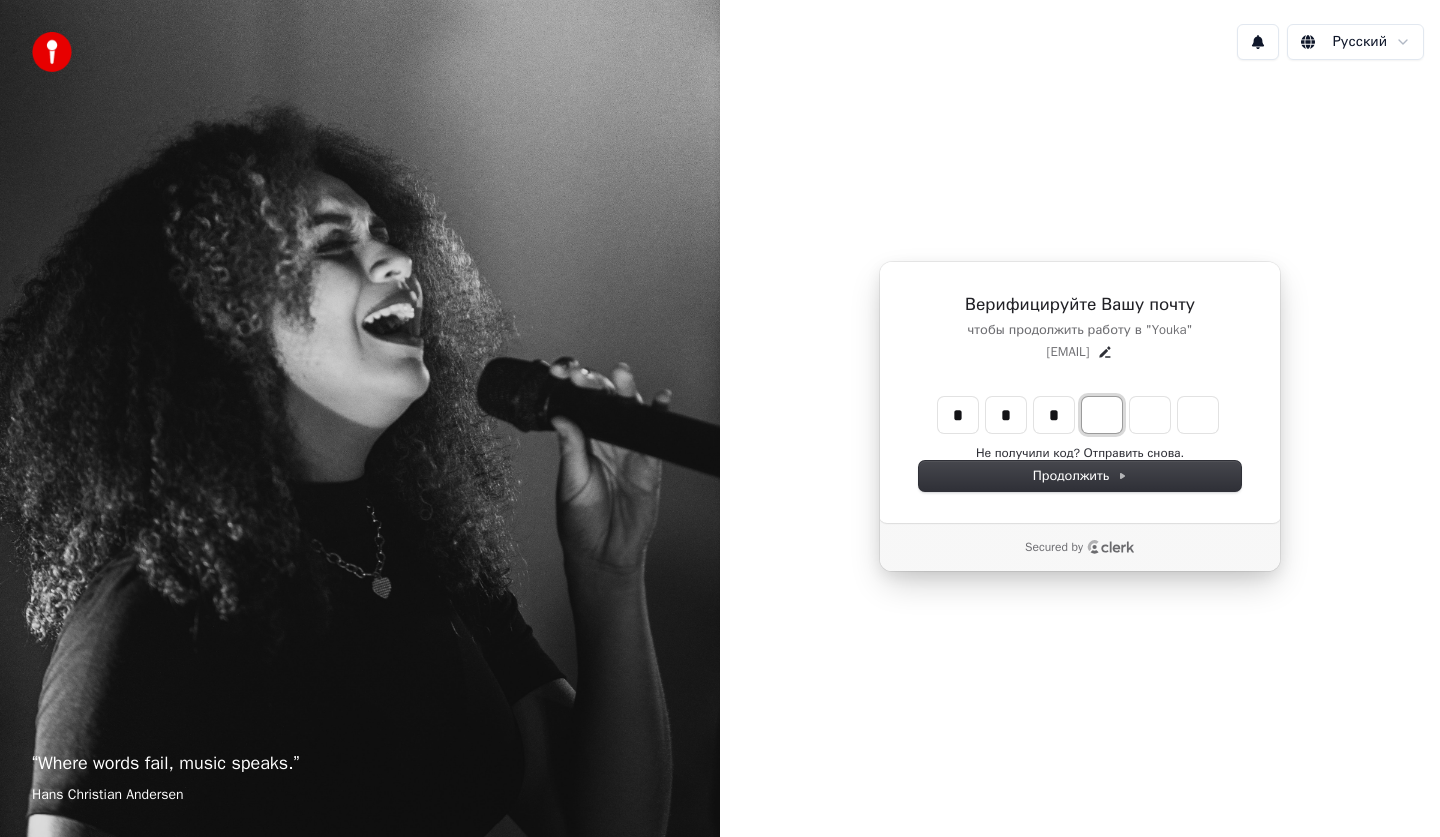 type on "*" 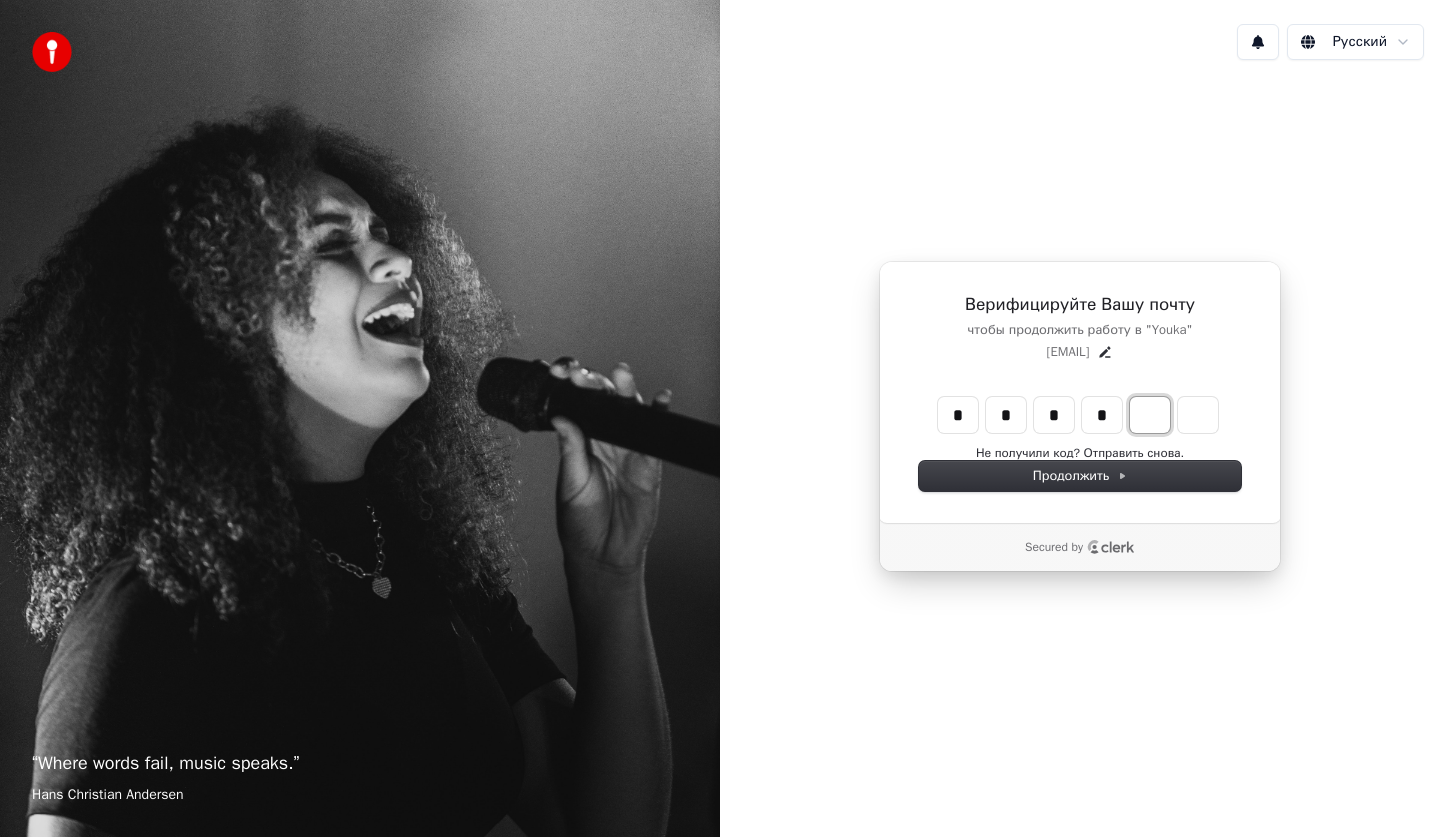 type on "****" 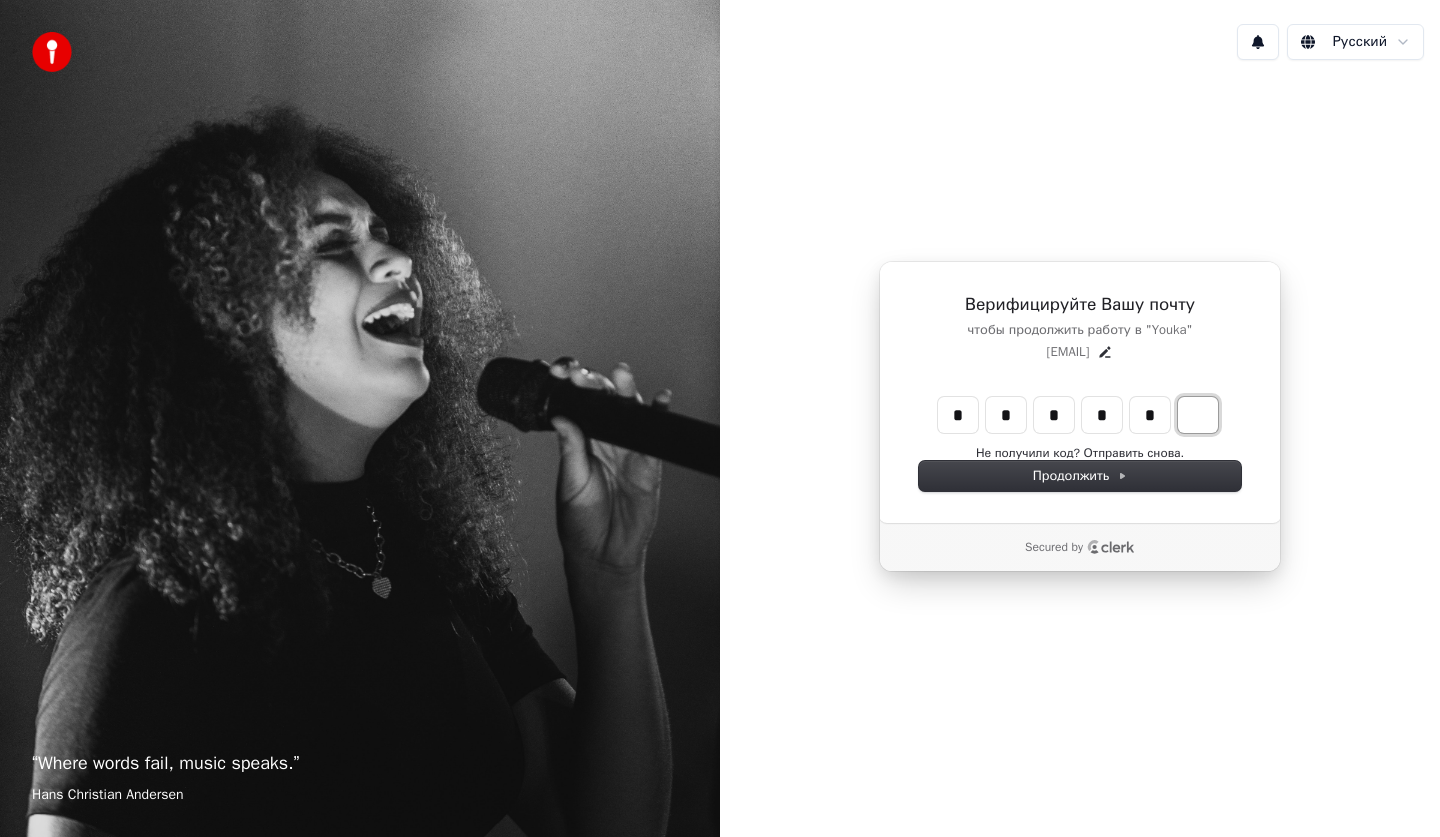 type on "******" 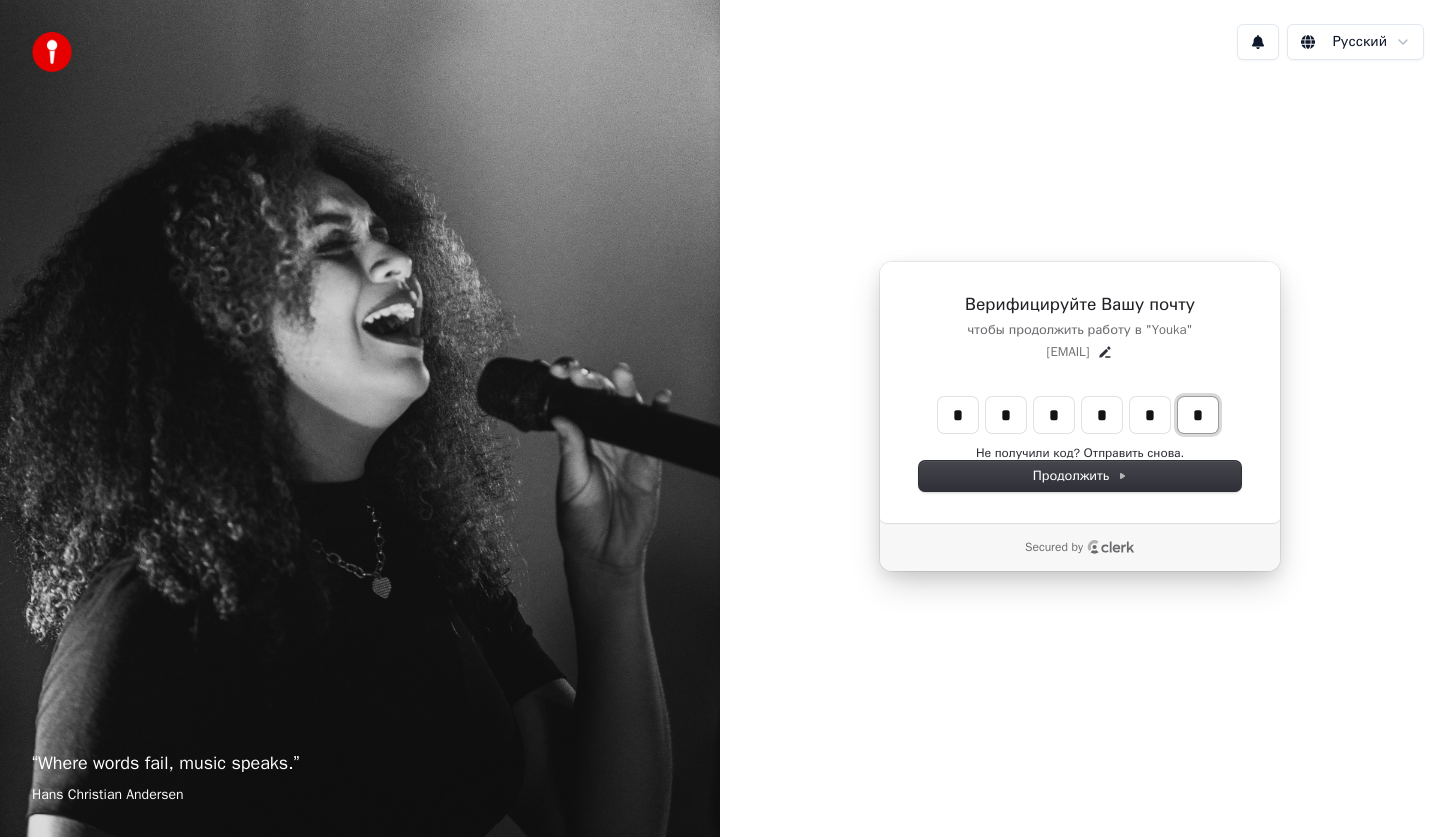 type on "*" 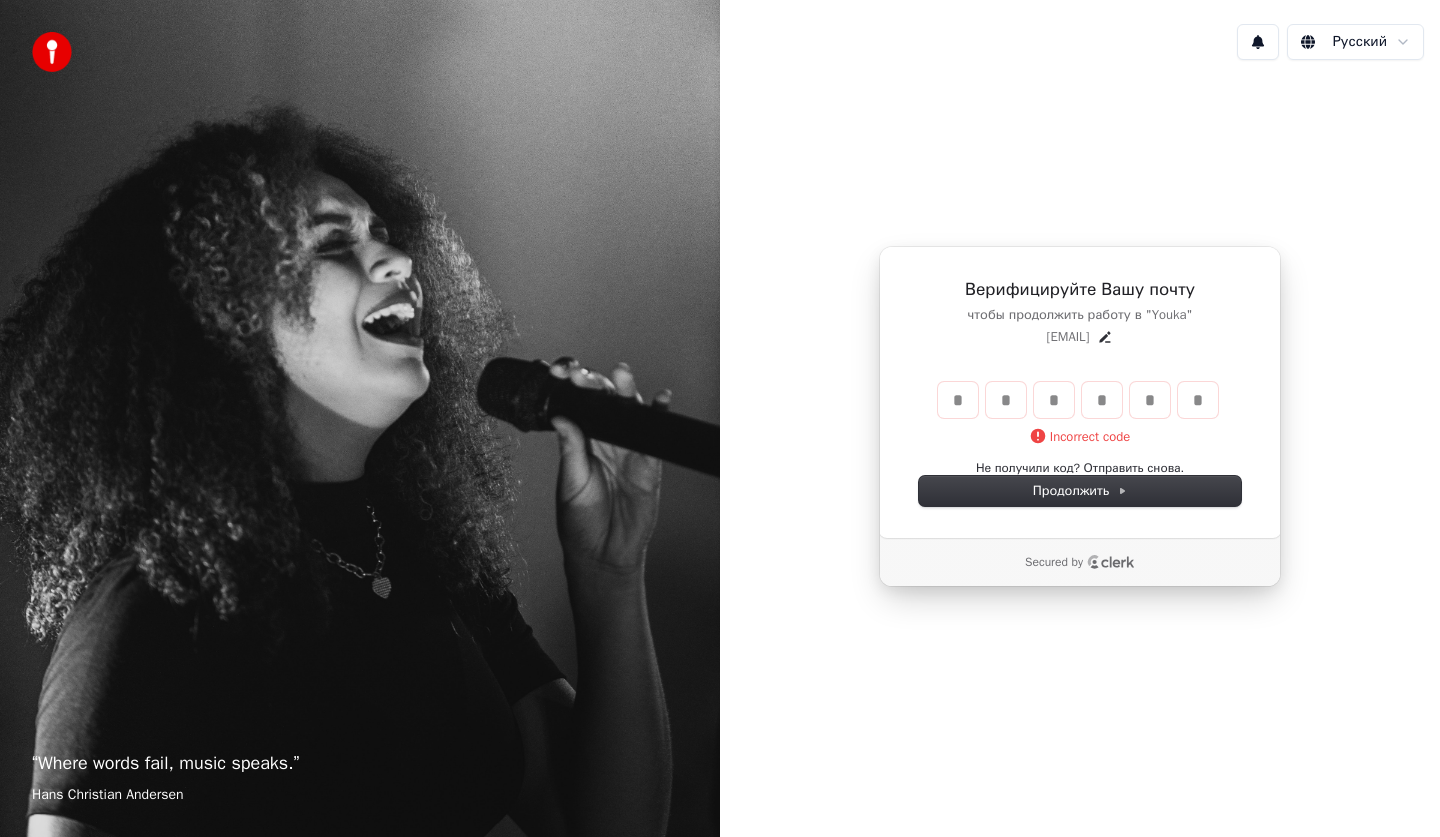 type 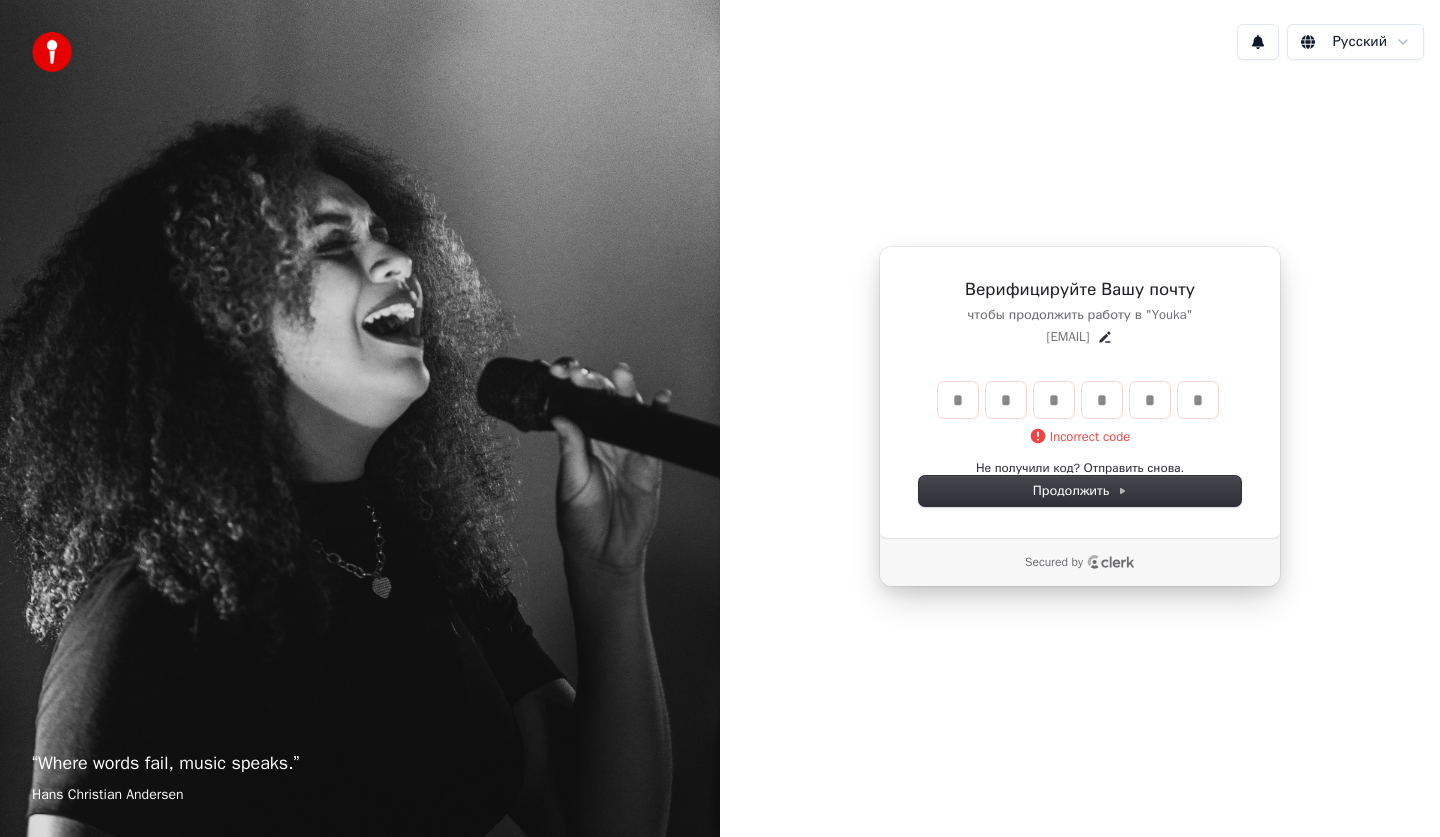 type 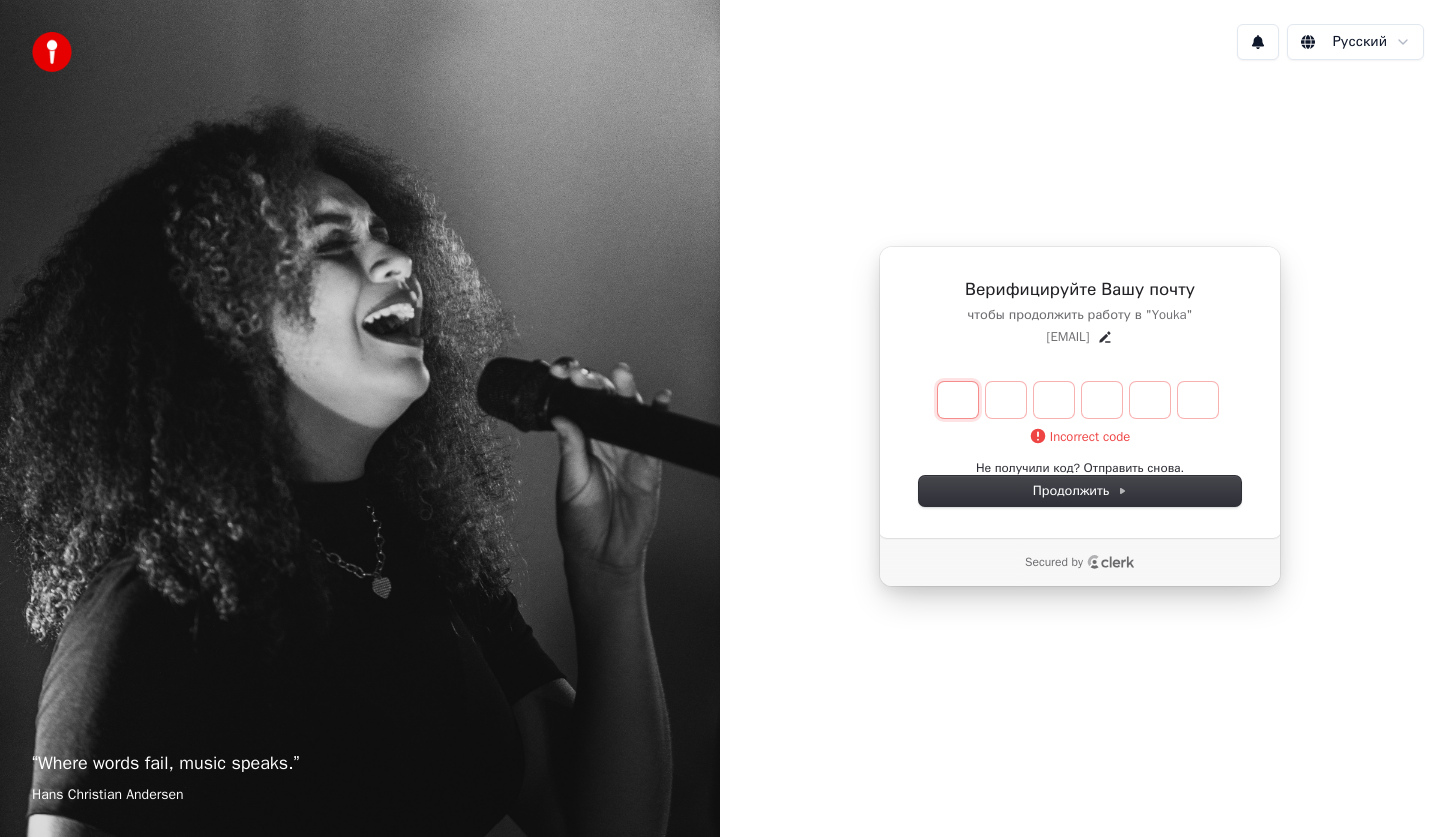 type on "*" 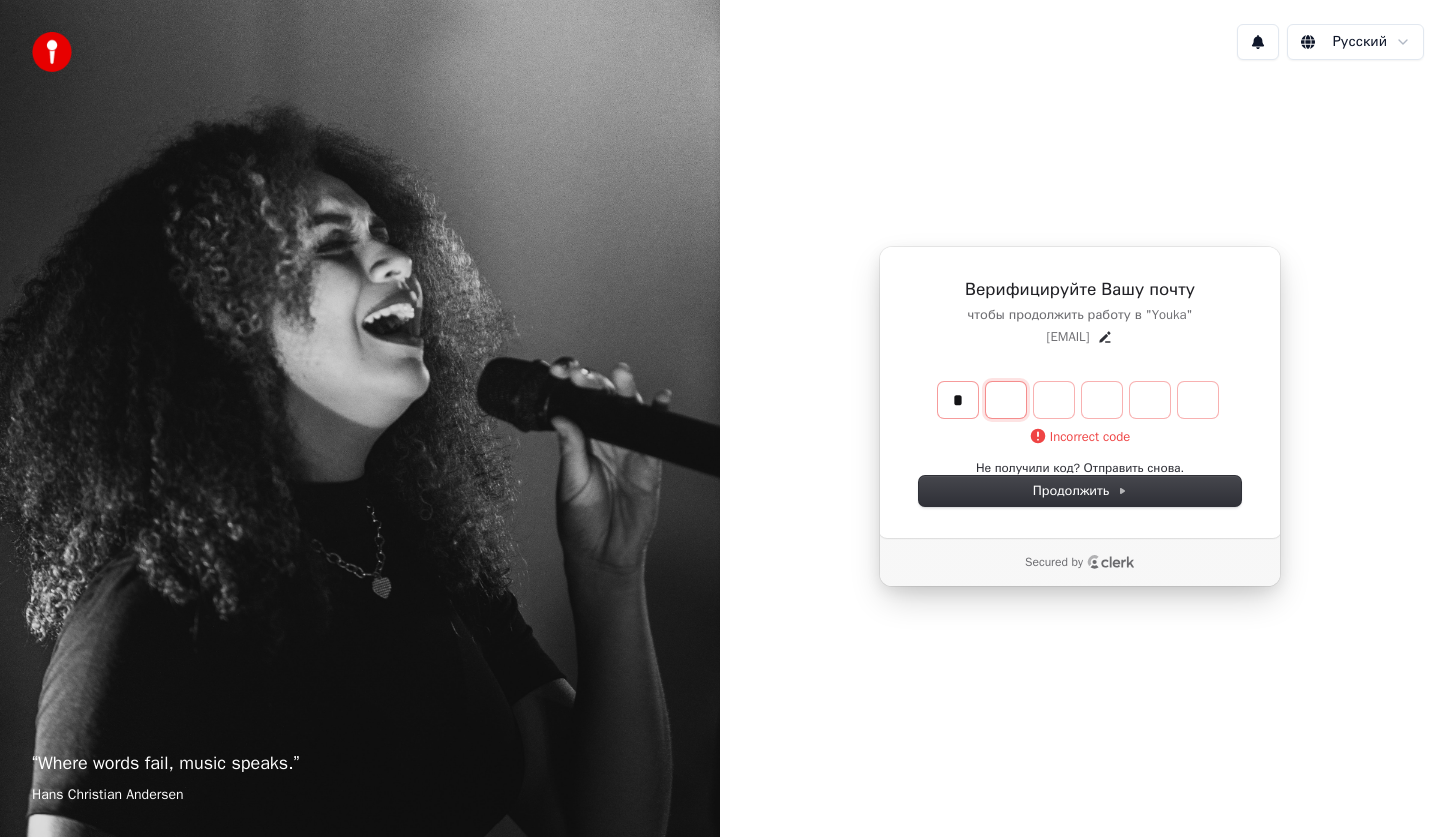 type on "*" 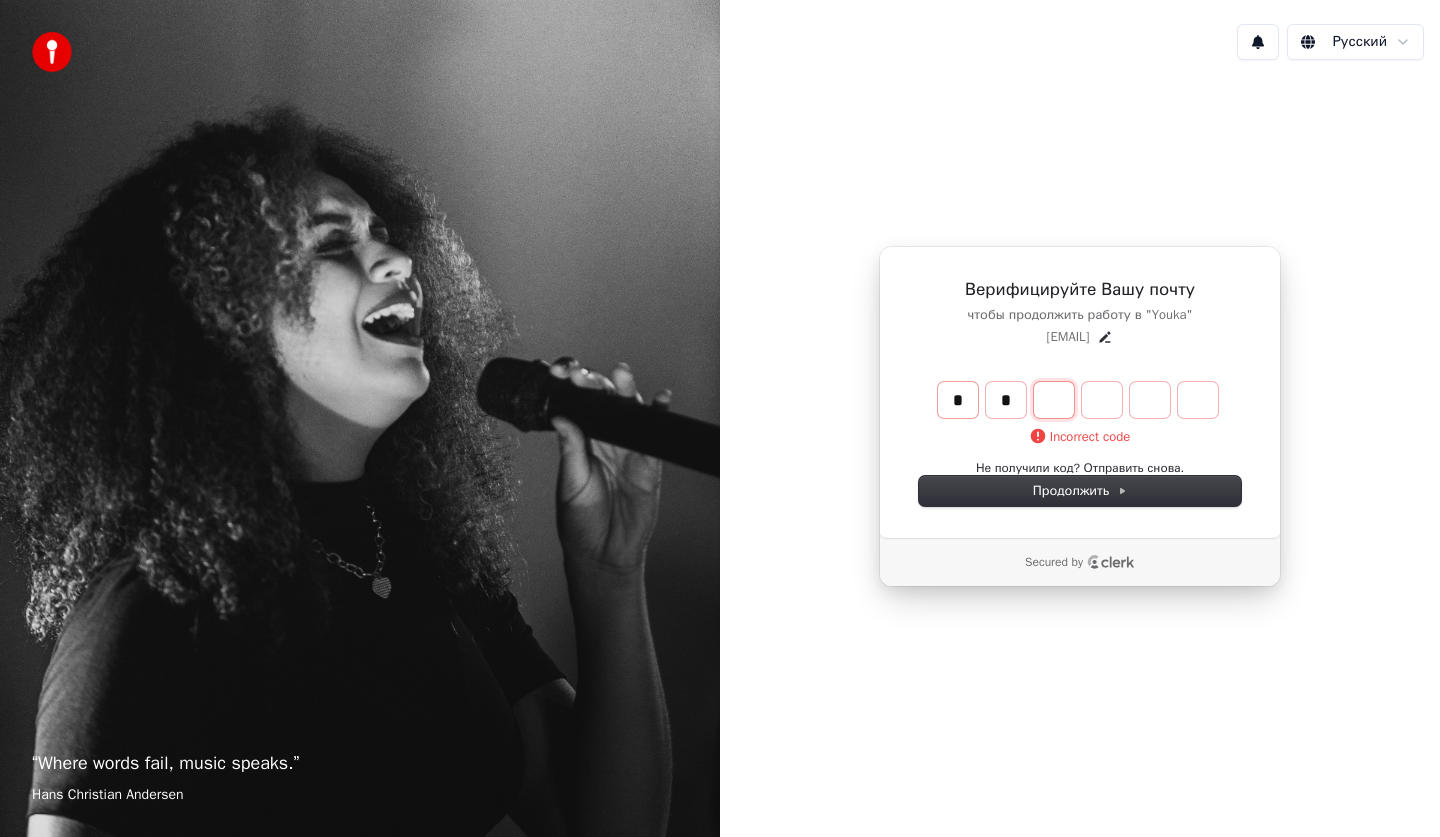 type on "**" 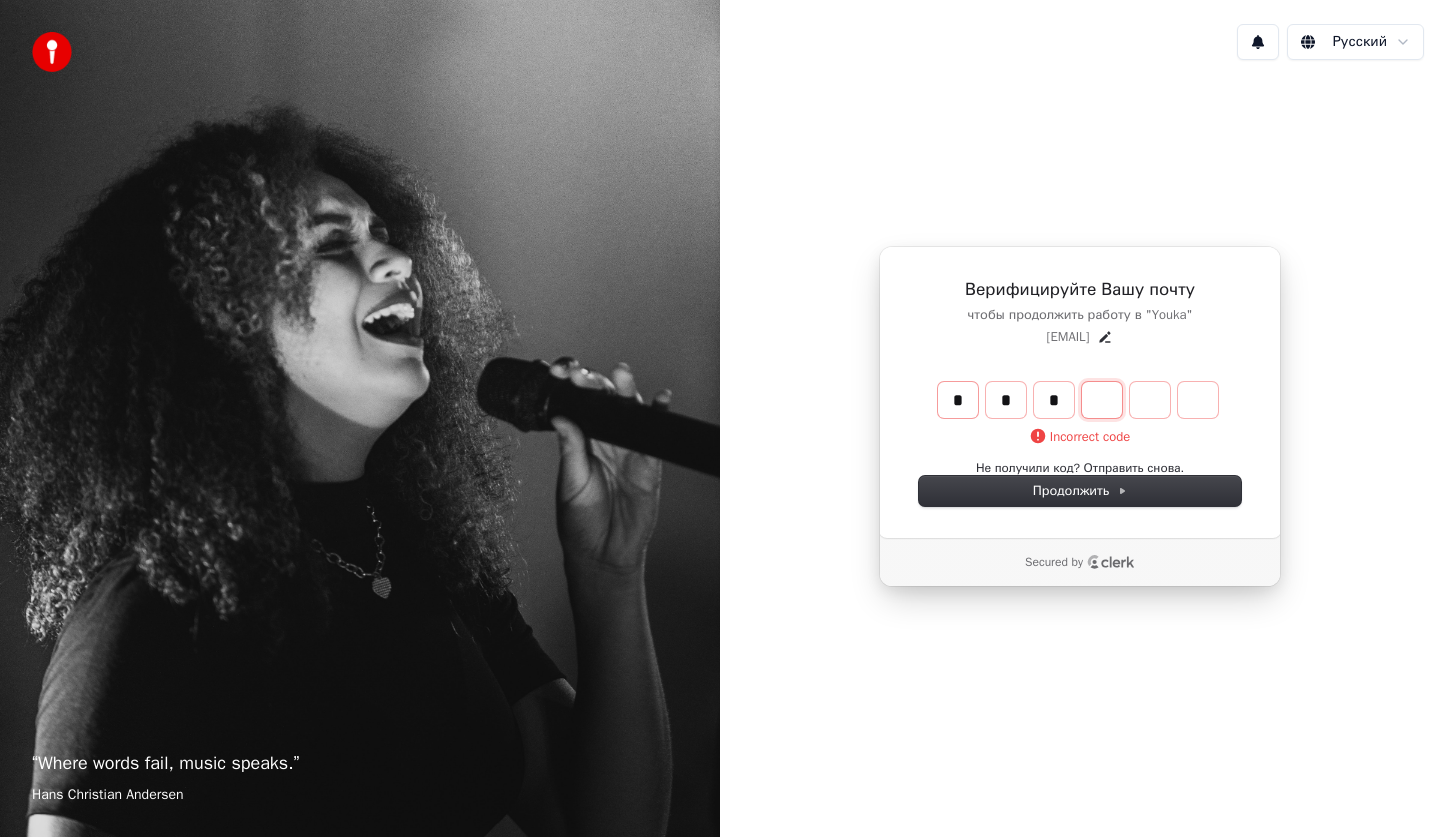 type on "***" 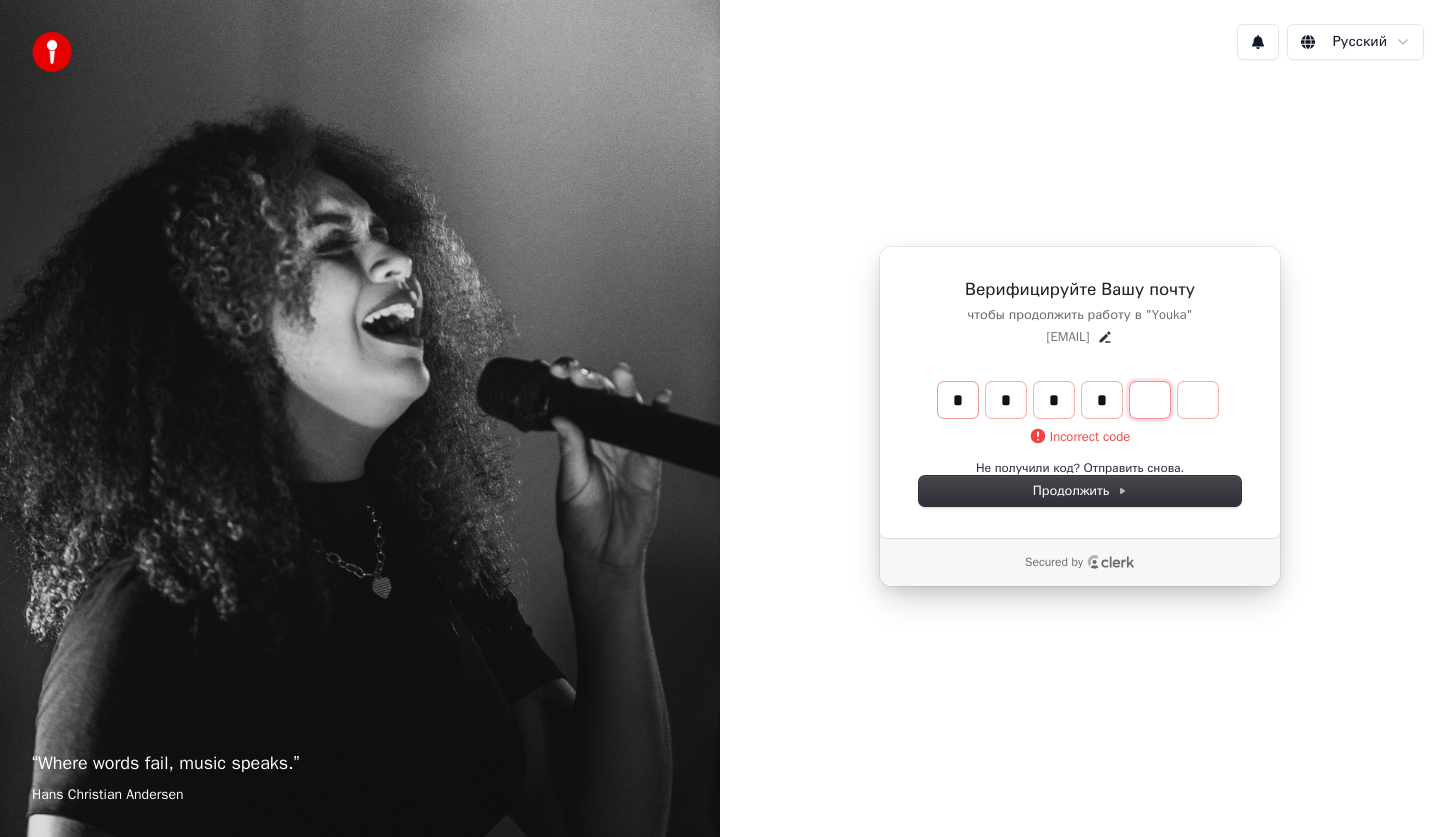 type on "****" 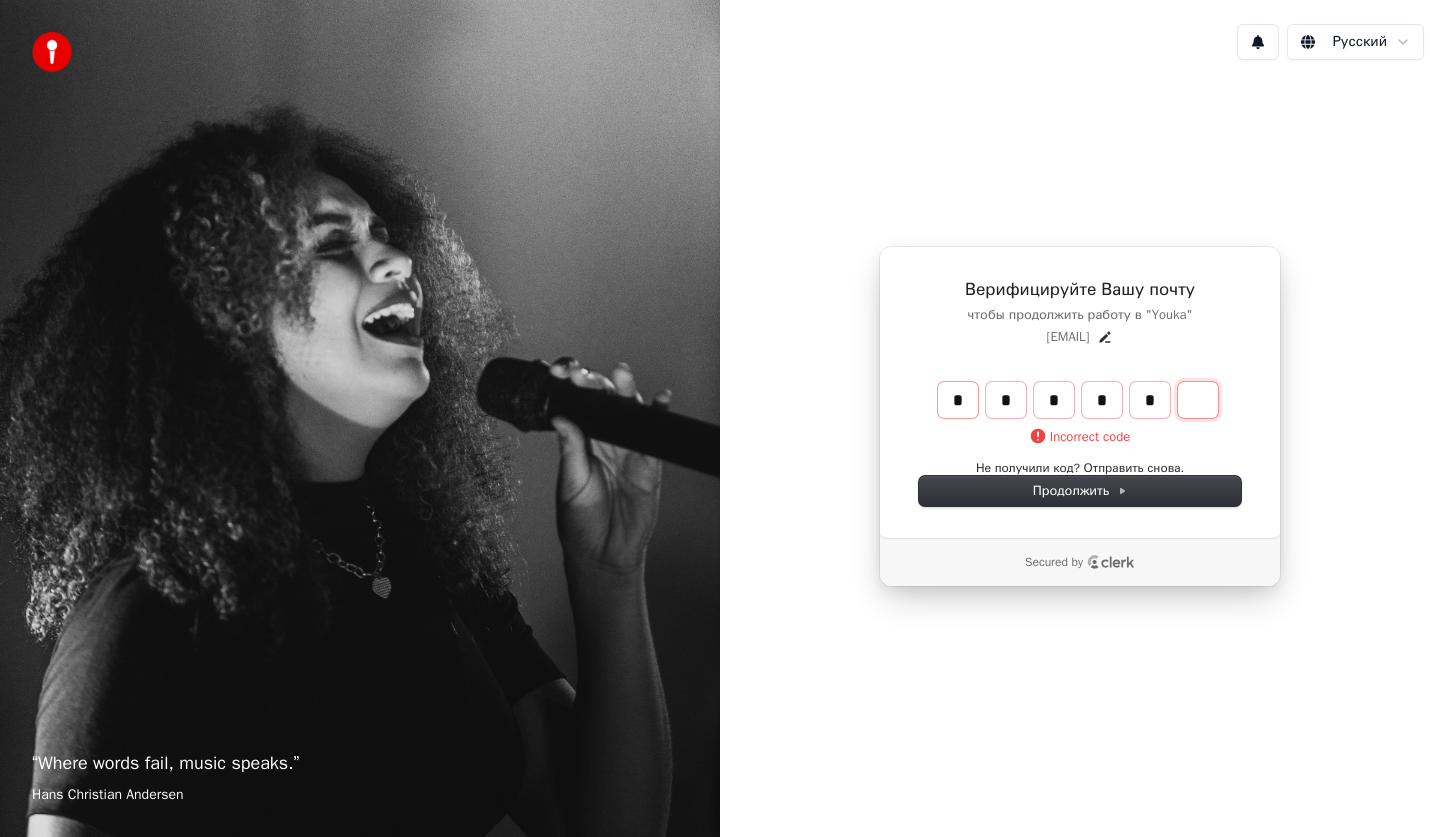 type on "******" 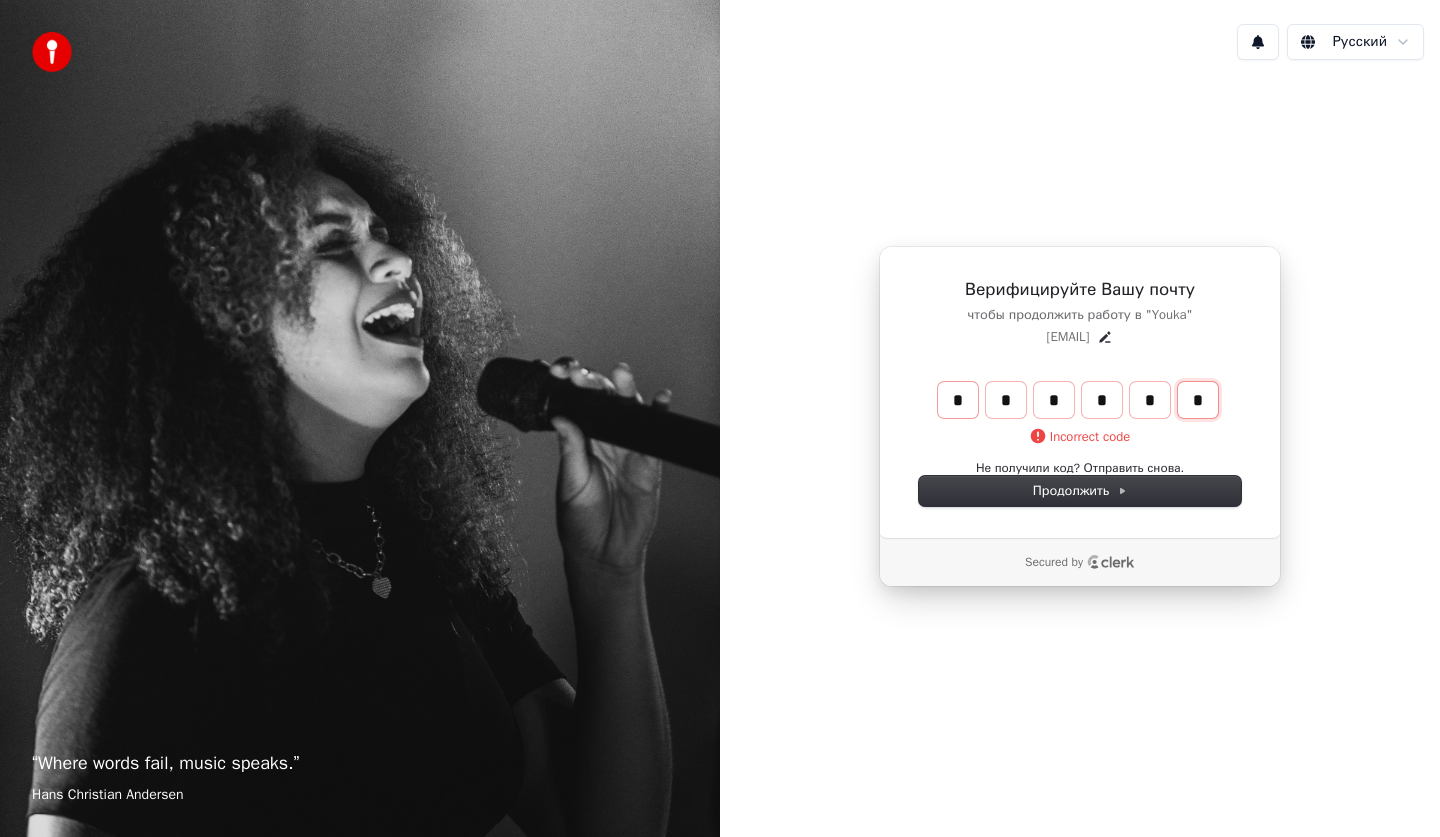 type on "*" 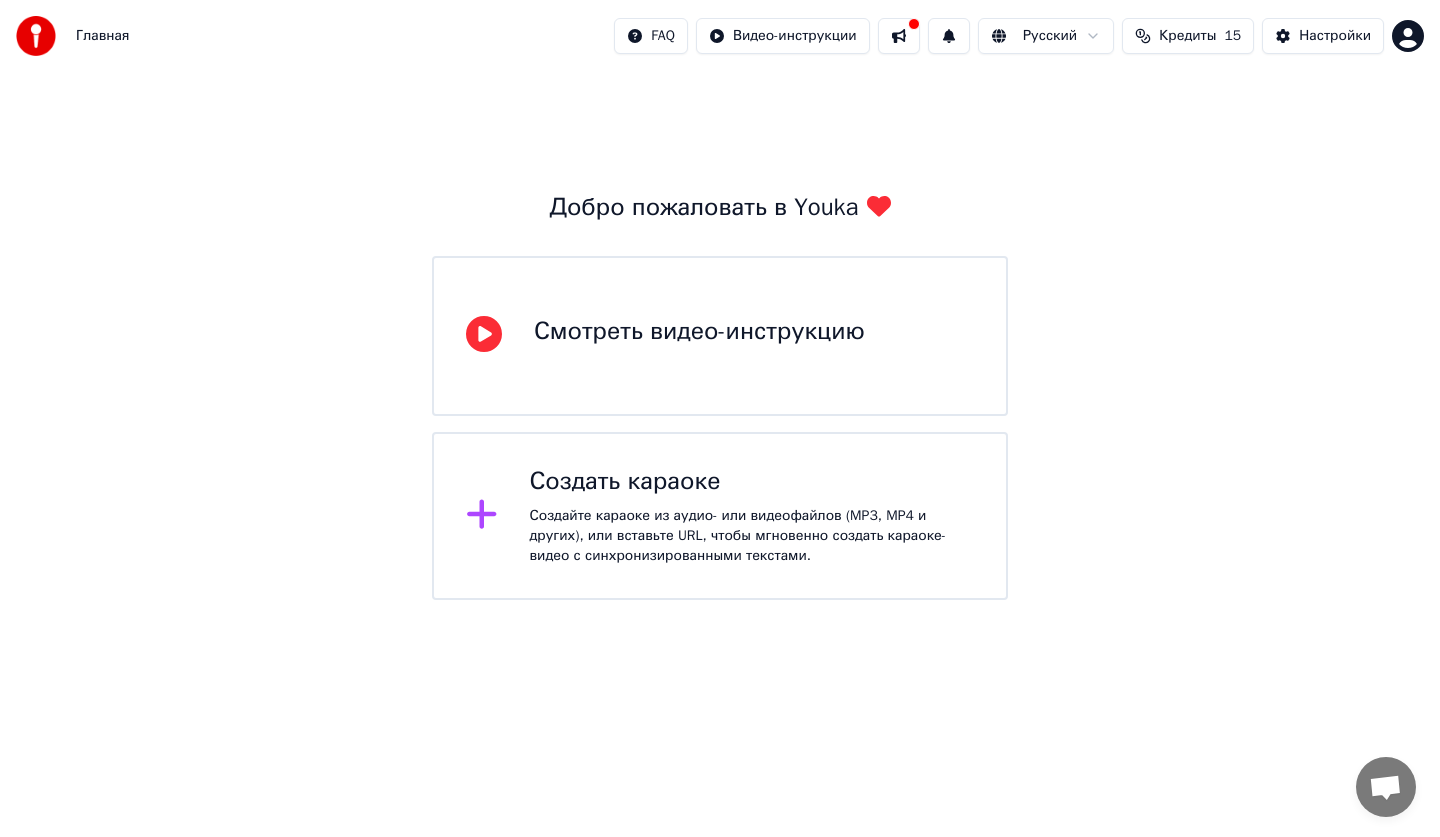 click on "Смотреть видео-инструкцию" at bounding box center (699, 332) 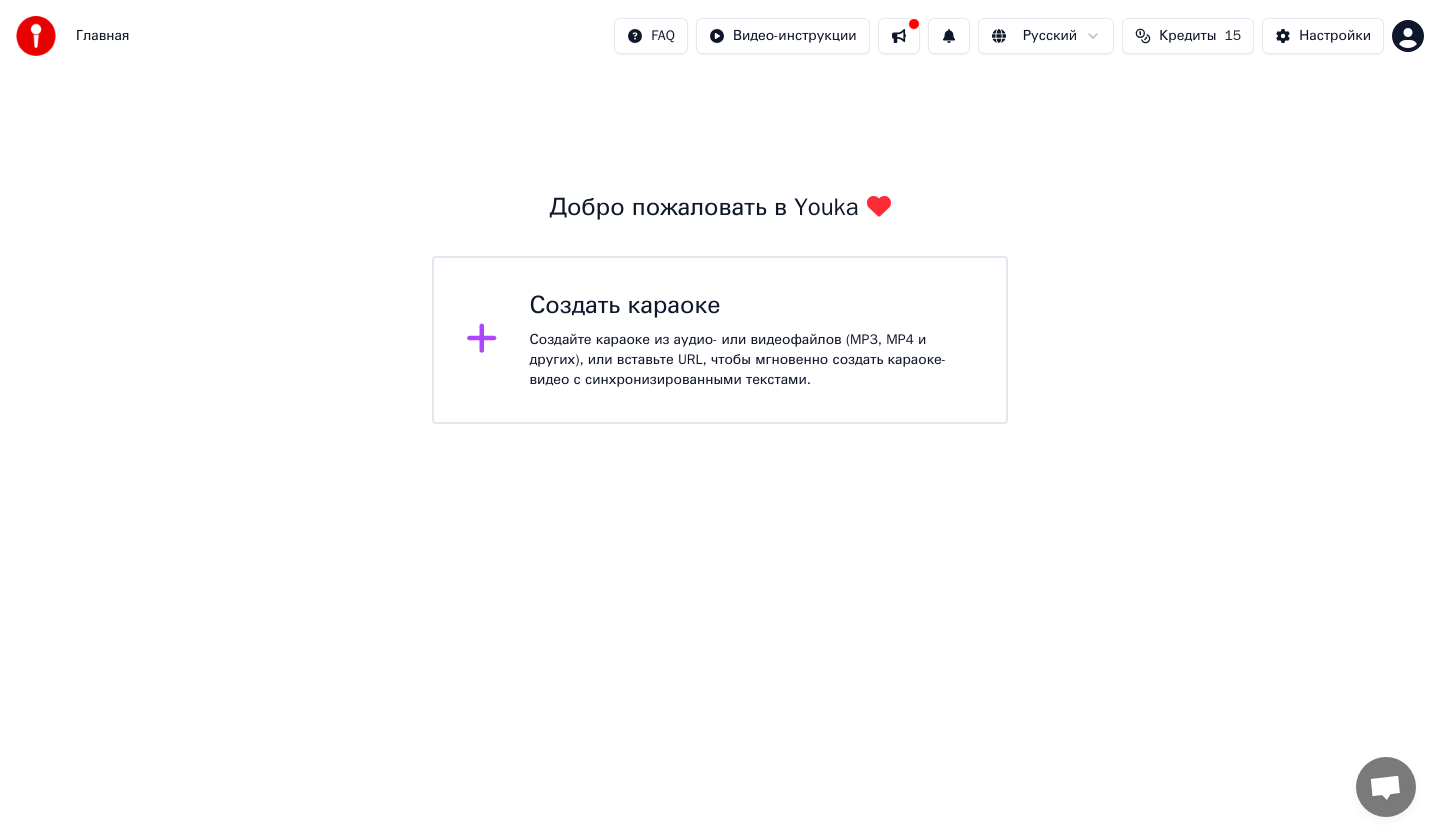 click on "Создайте караоке из аудио- или видеофайлов (MP3, MP4 и других), или вставьте URL, чтобы мгновенно создать караоке-видео с синхронизированными текстами." at bounding box center [752, 360] 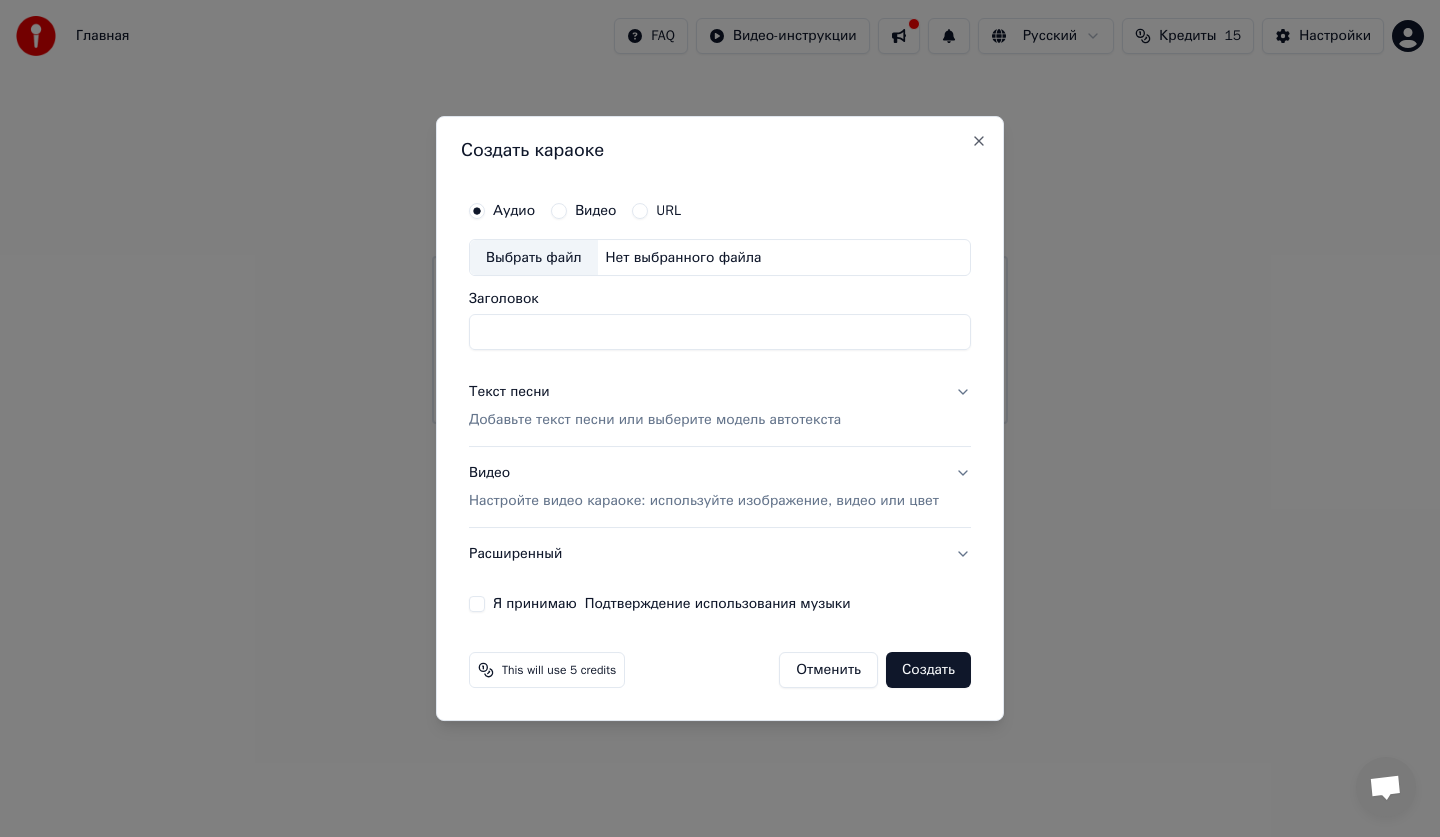 click on "Выбрать файл" at bounding box center [534, 258] 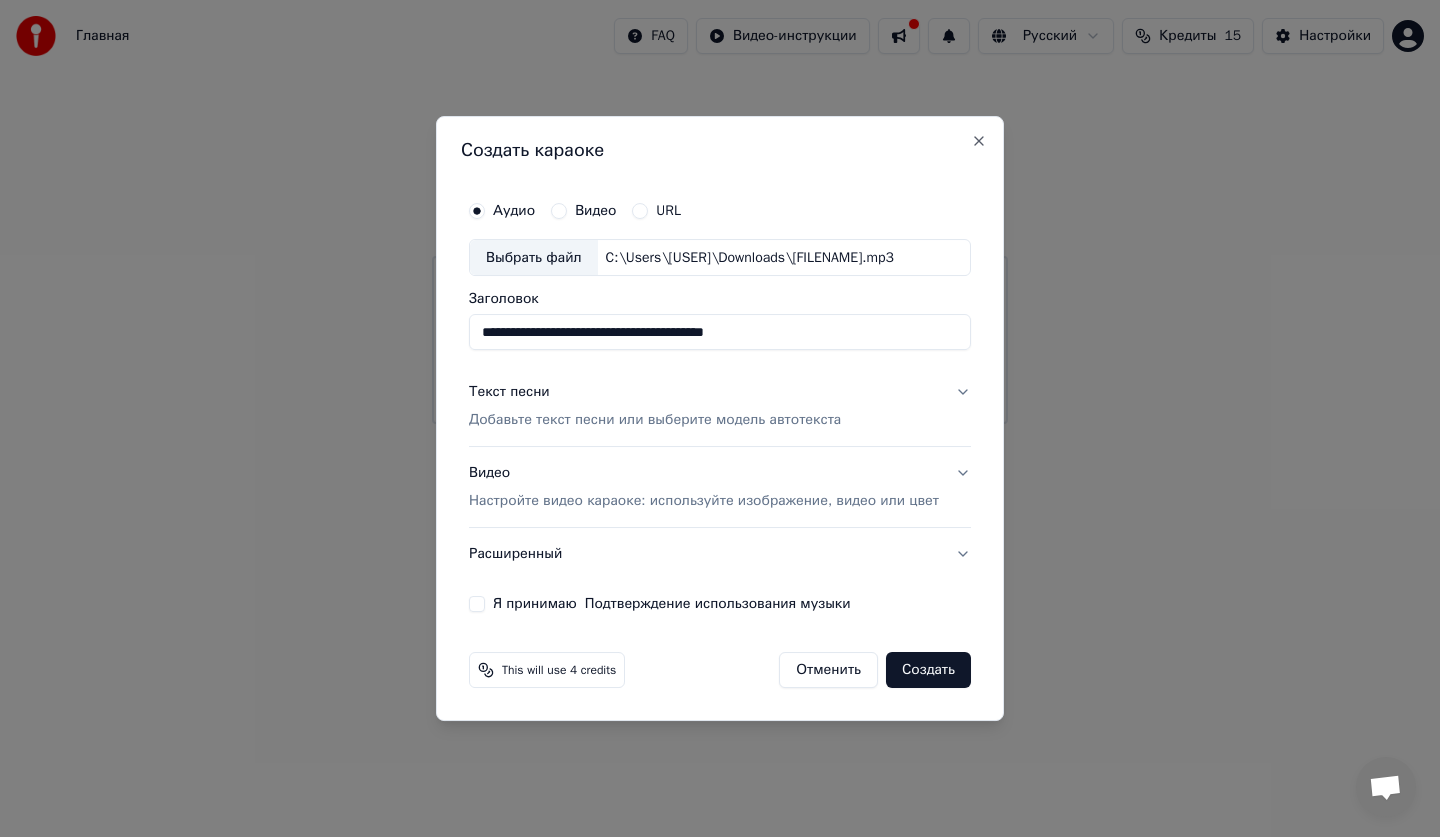 type on "**********" 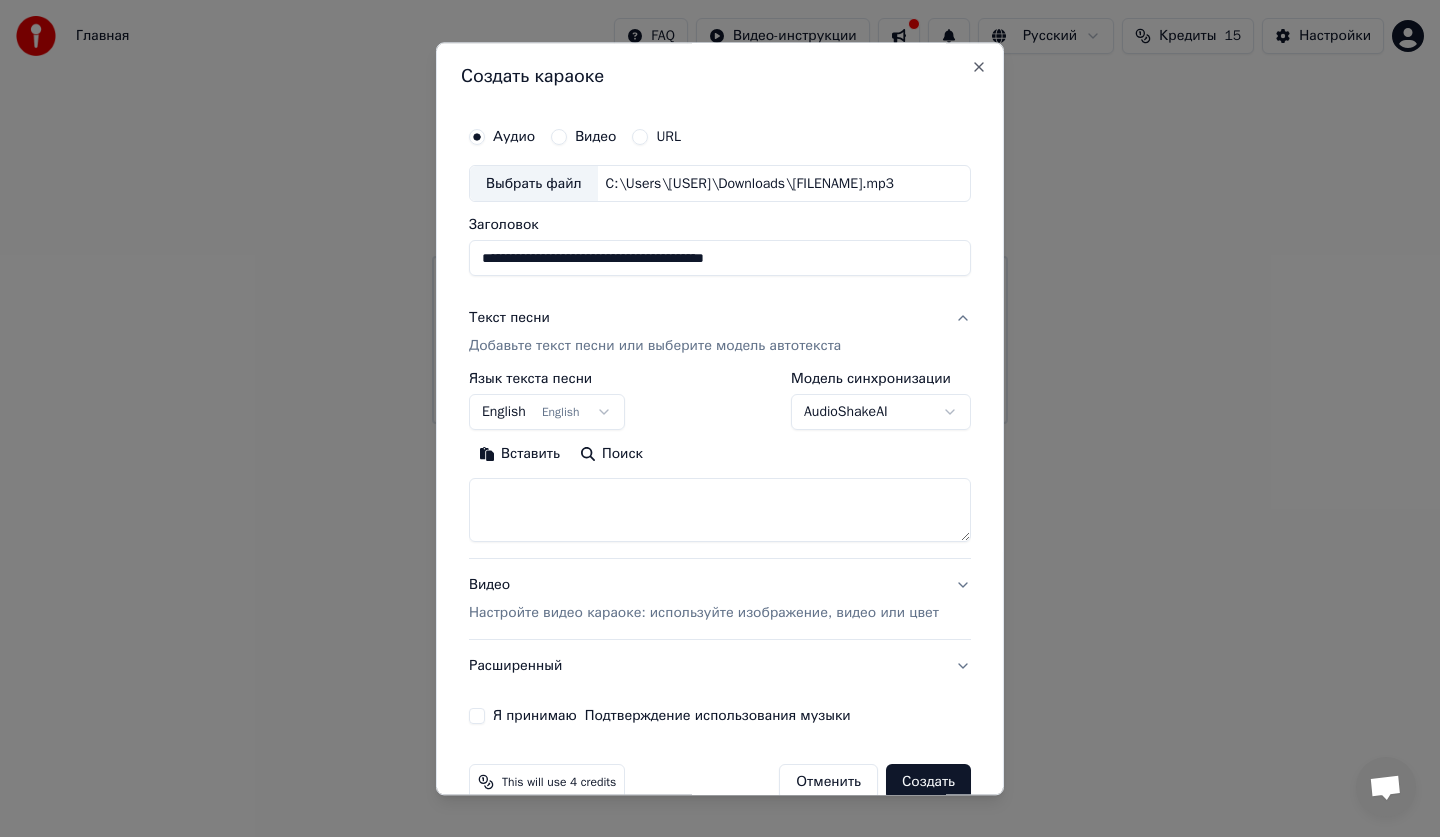 click on "English English" at bounding box center (547, 413) 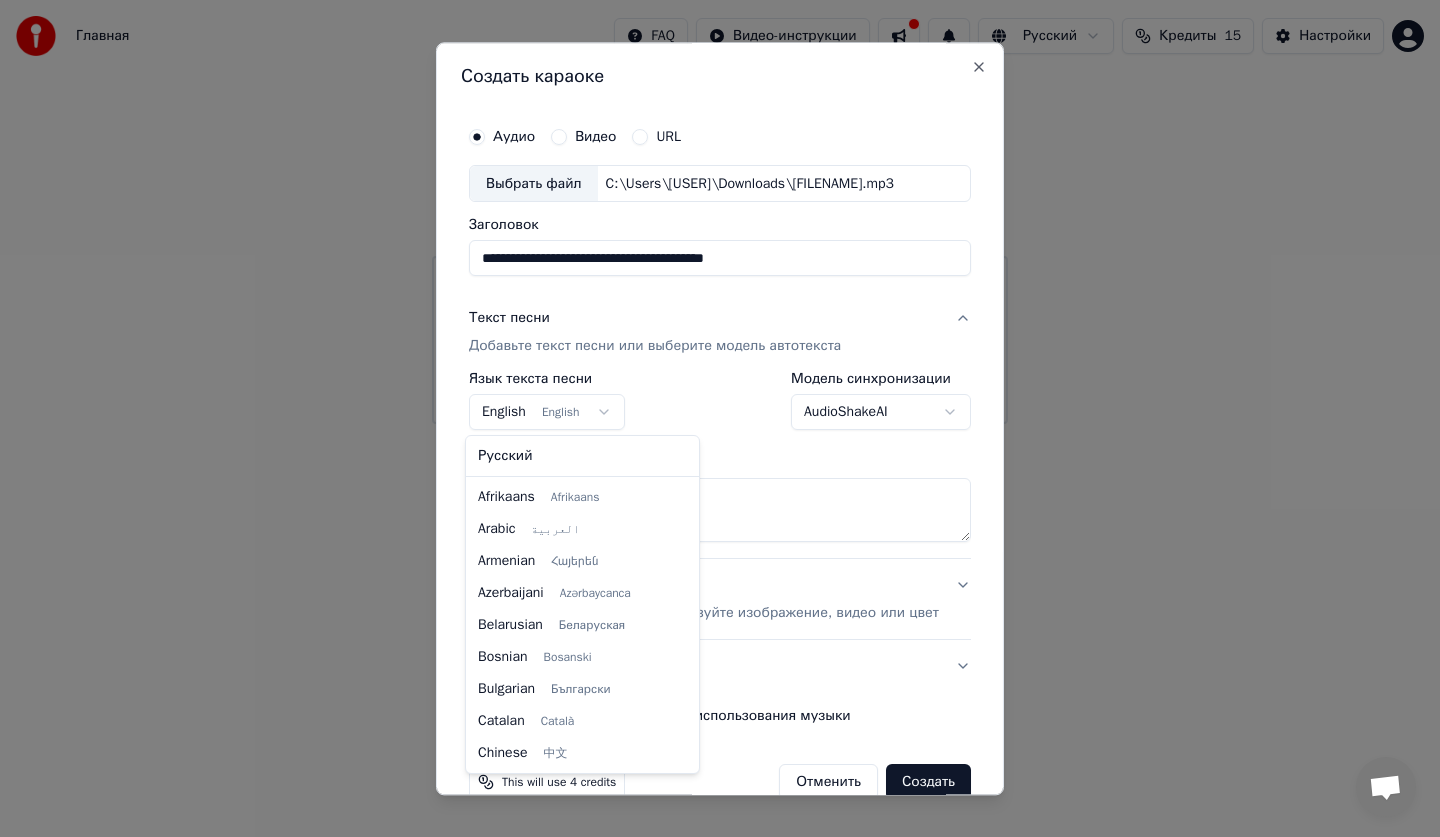 scroll, scrollTop: 160, scrollLeft: 0, axis: vertical 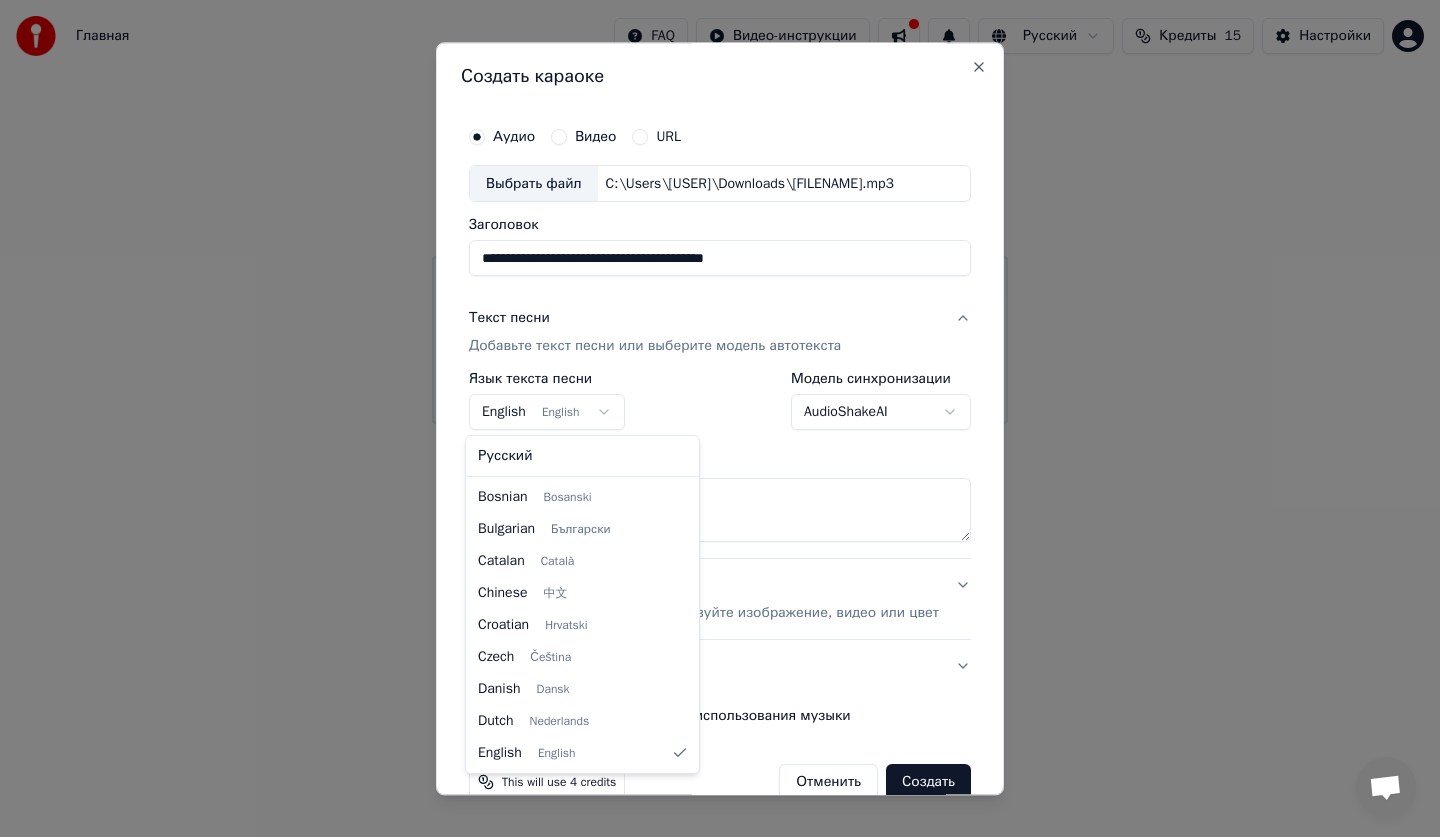 select on "**" 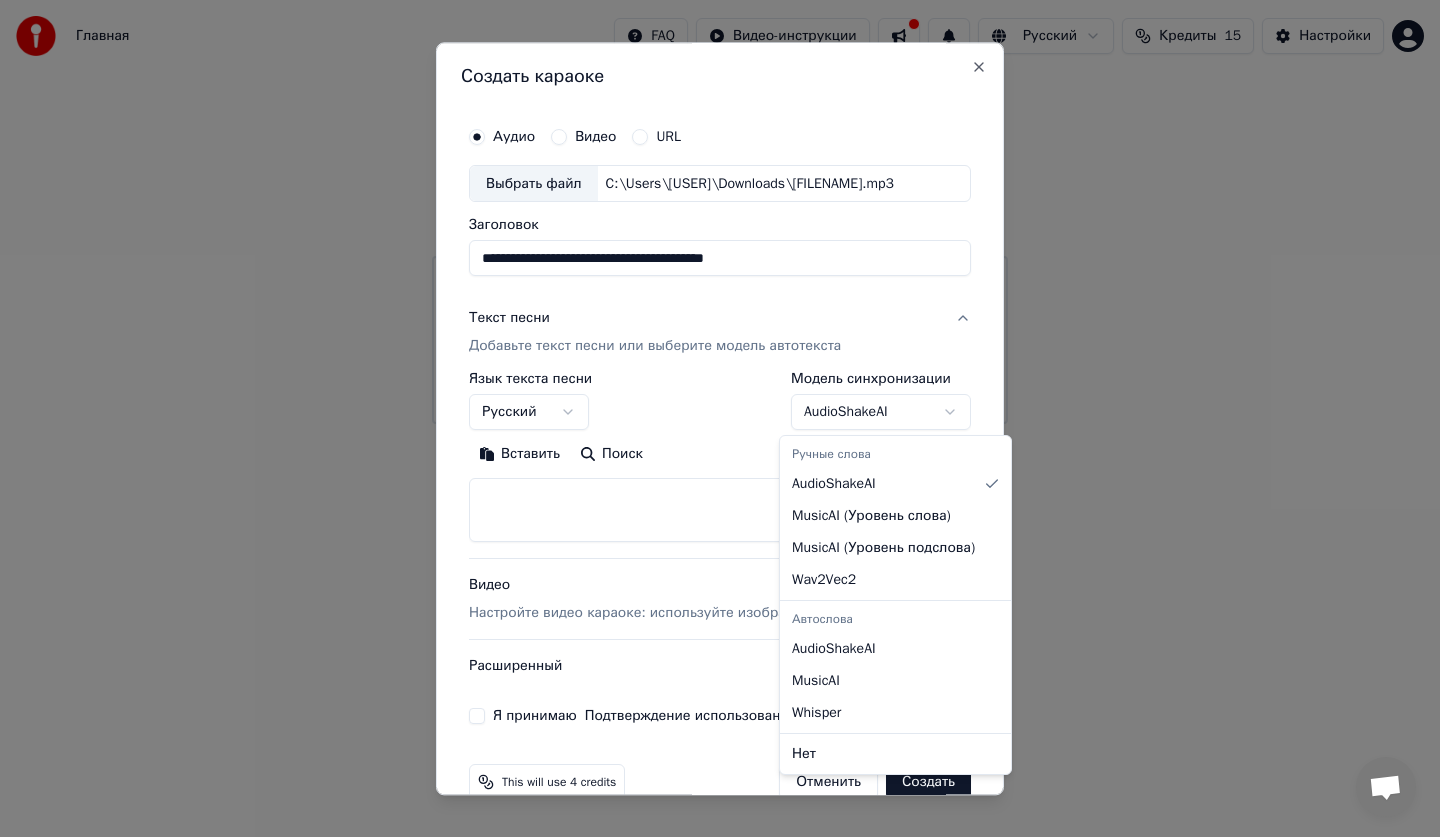 click on "**********" at bounding box center [720, 212] 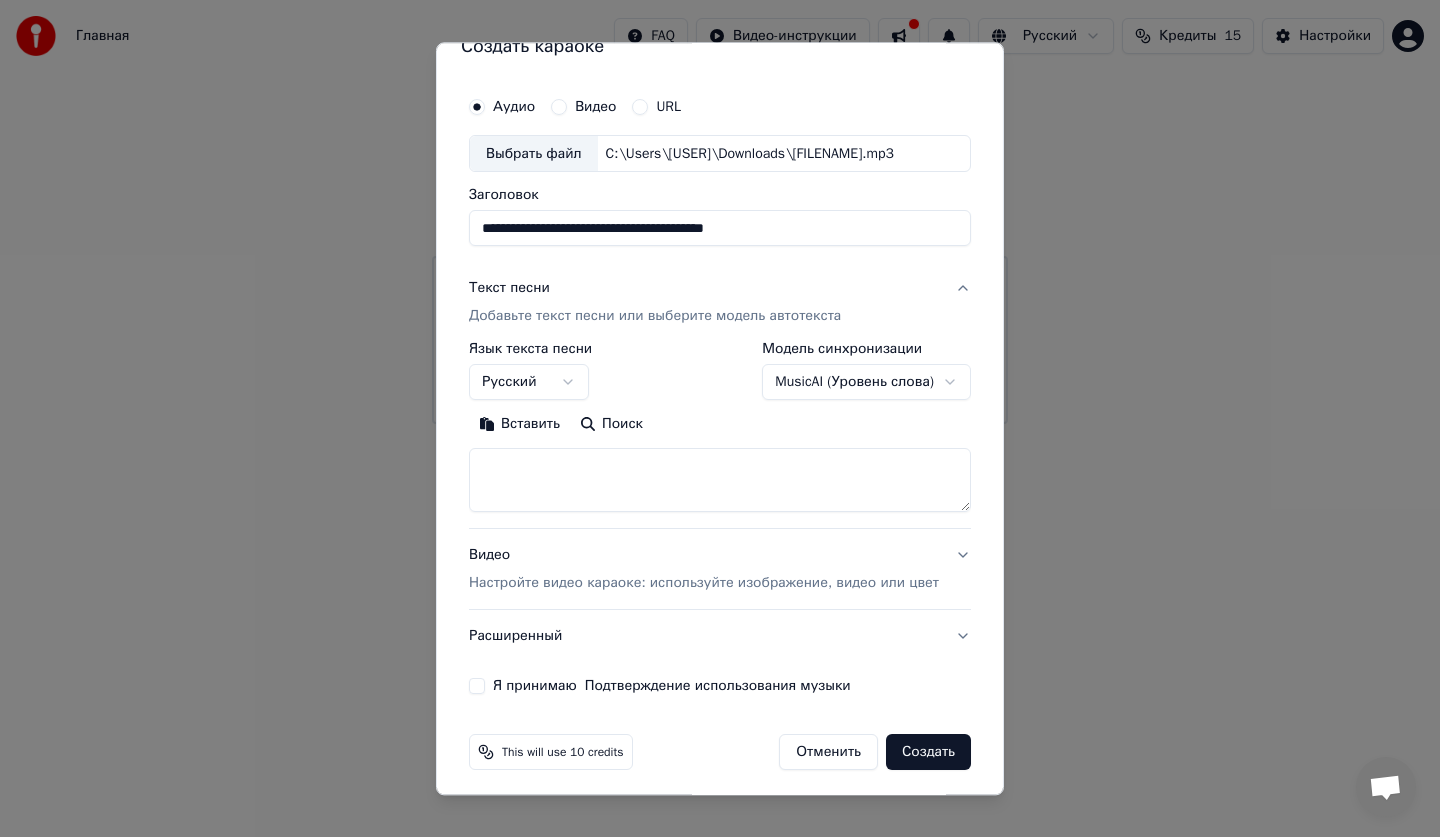 scroll, scrollTop: 38, scrollLeft: 0, axis: vertical 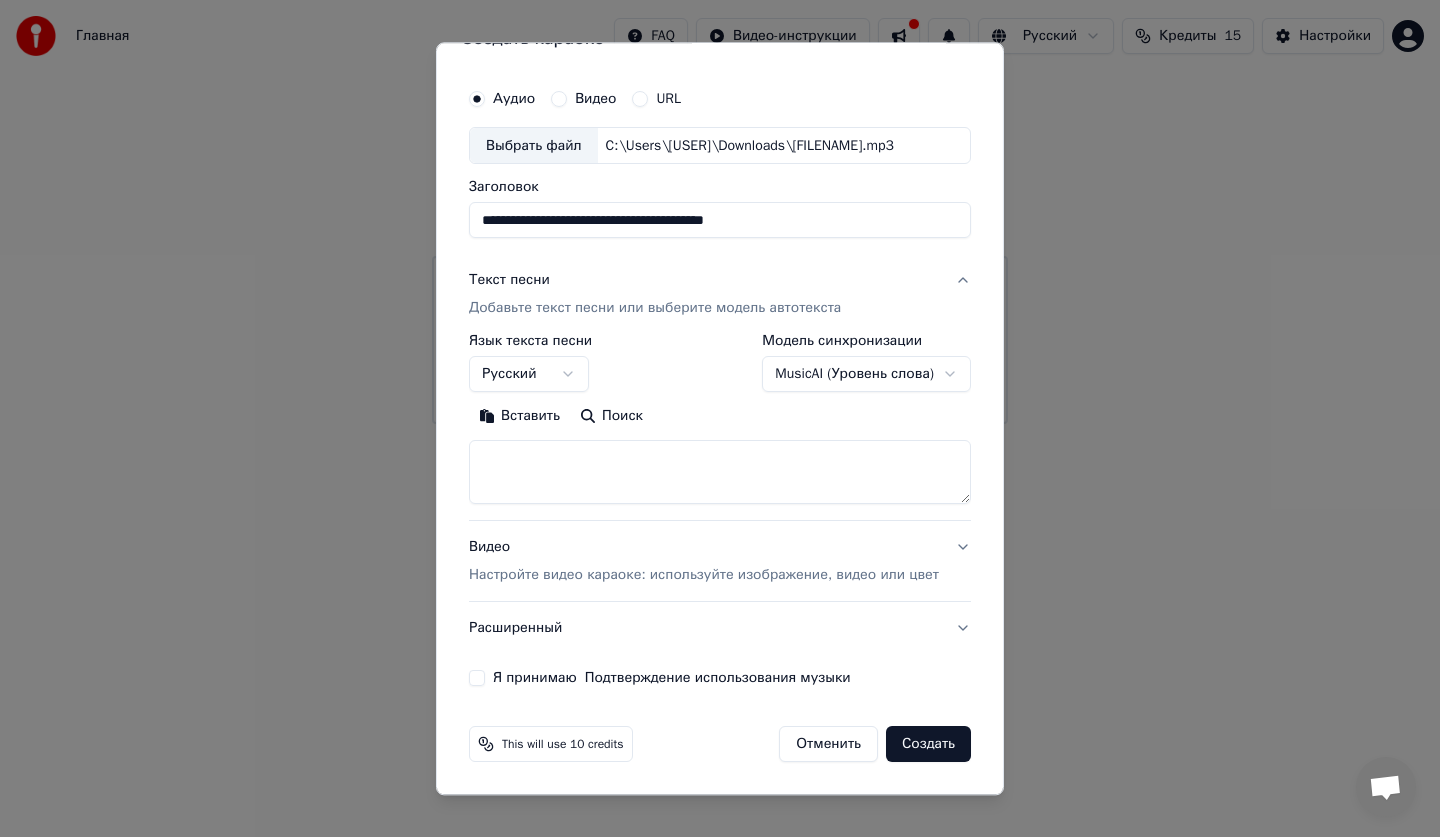 click on "Я принимаю   Подтверждение использования музыки" at bounding box center [477, 679] 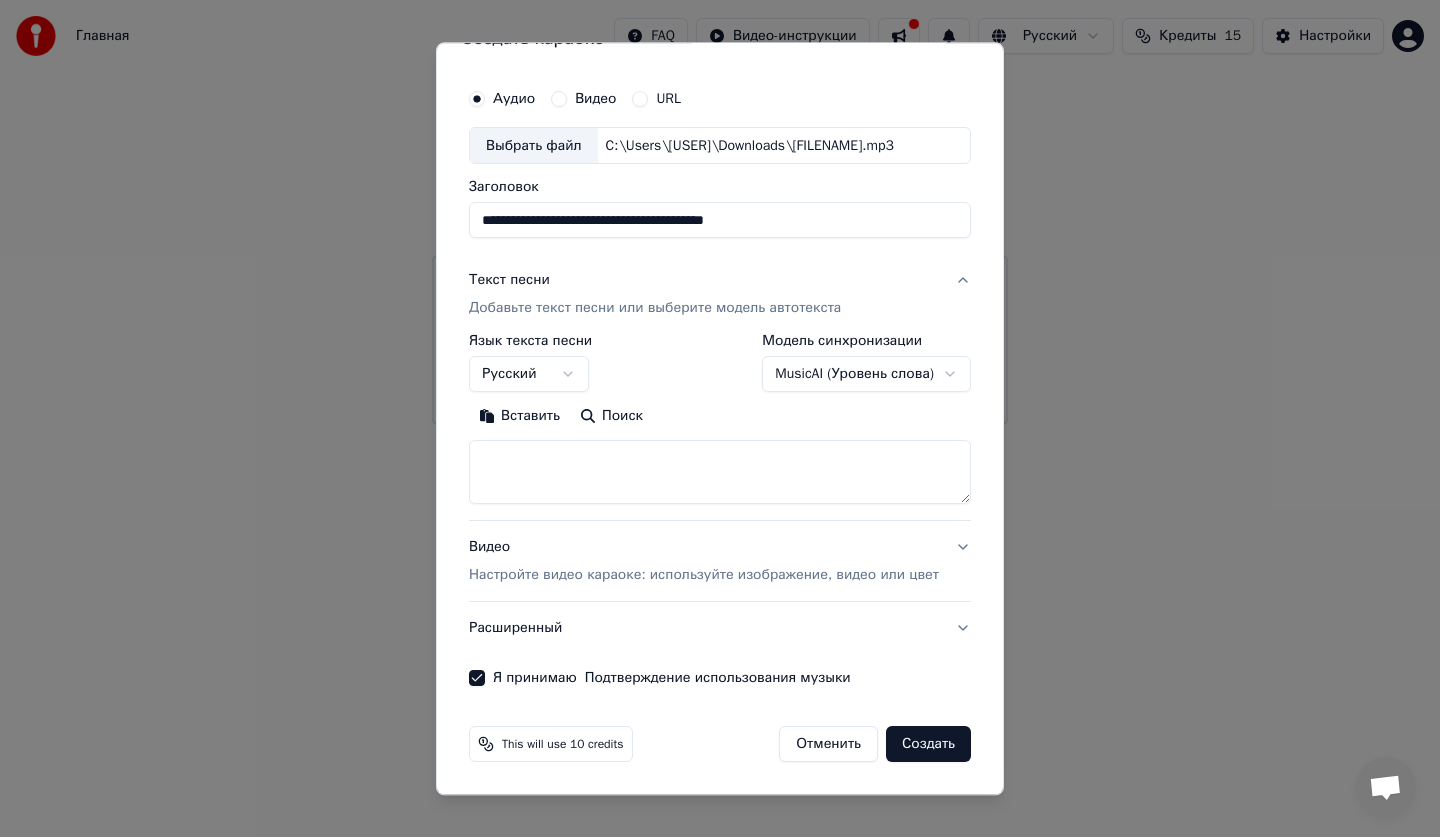 click on "Создать" at bounding box center [928, 745] 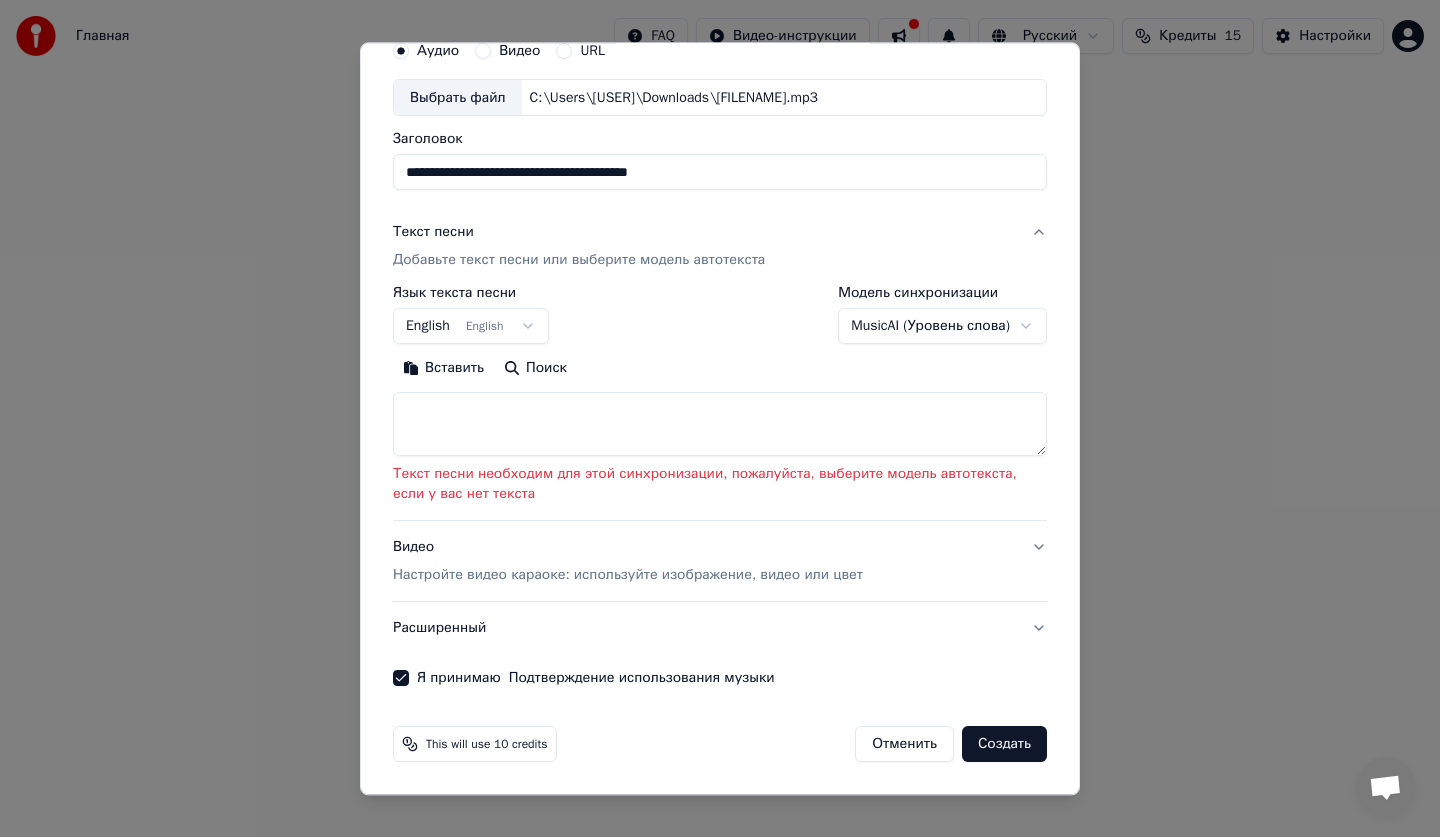 scroll, scrollTop: 0, scrollLeft: 0, axis: both 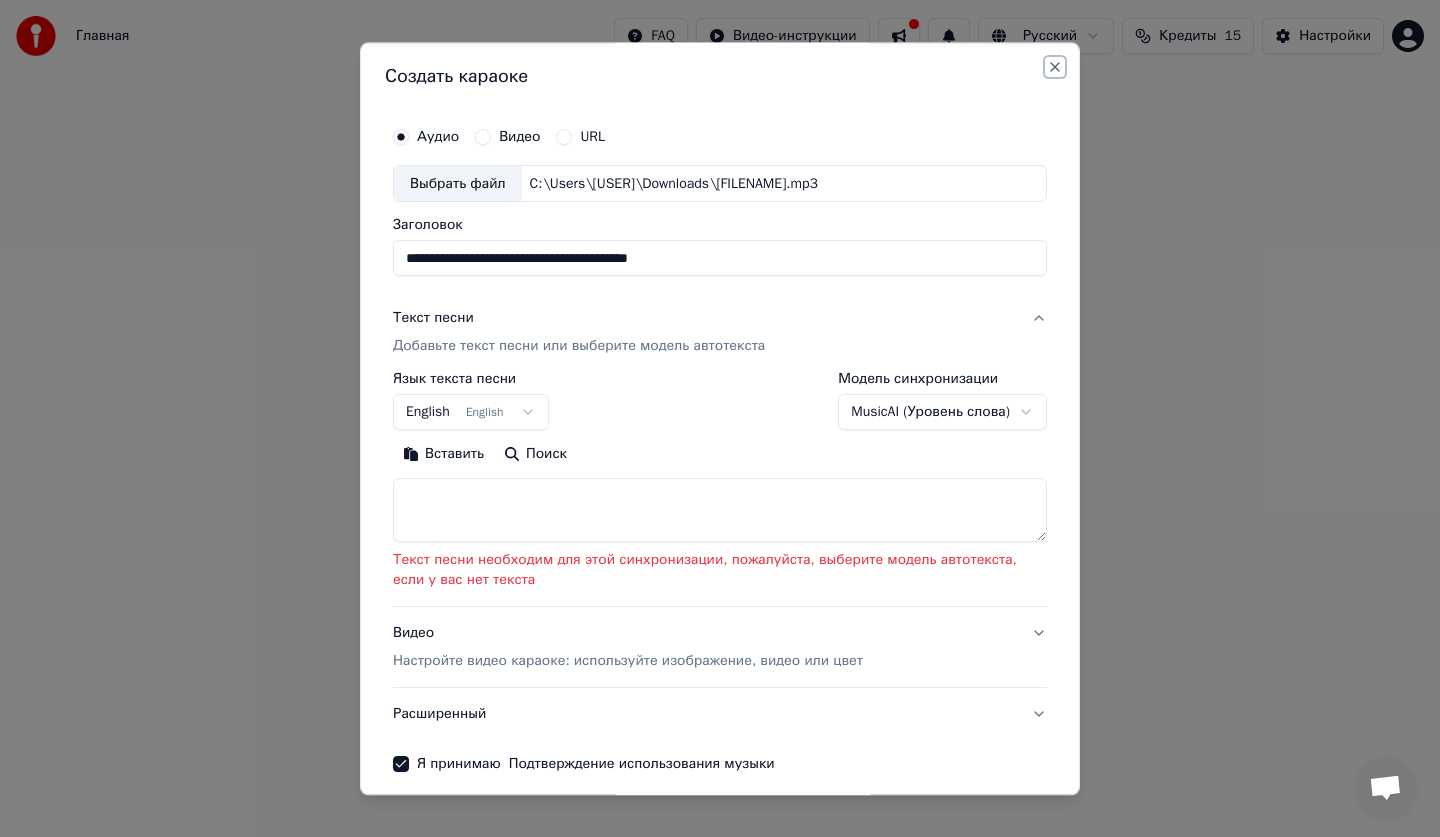 click on "Close" at bounding box center [1055, 67] 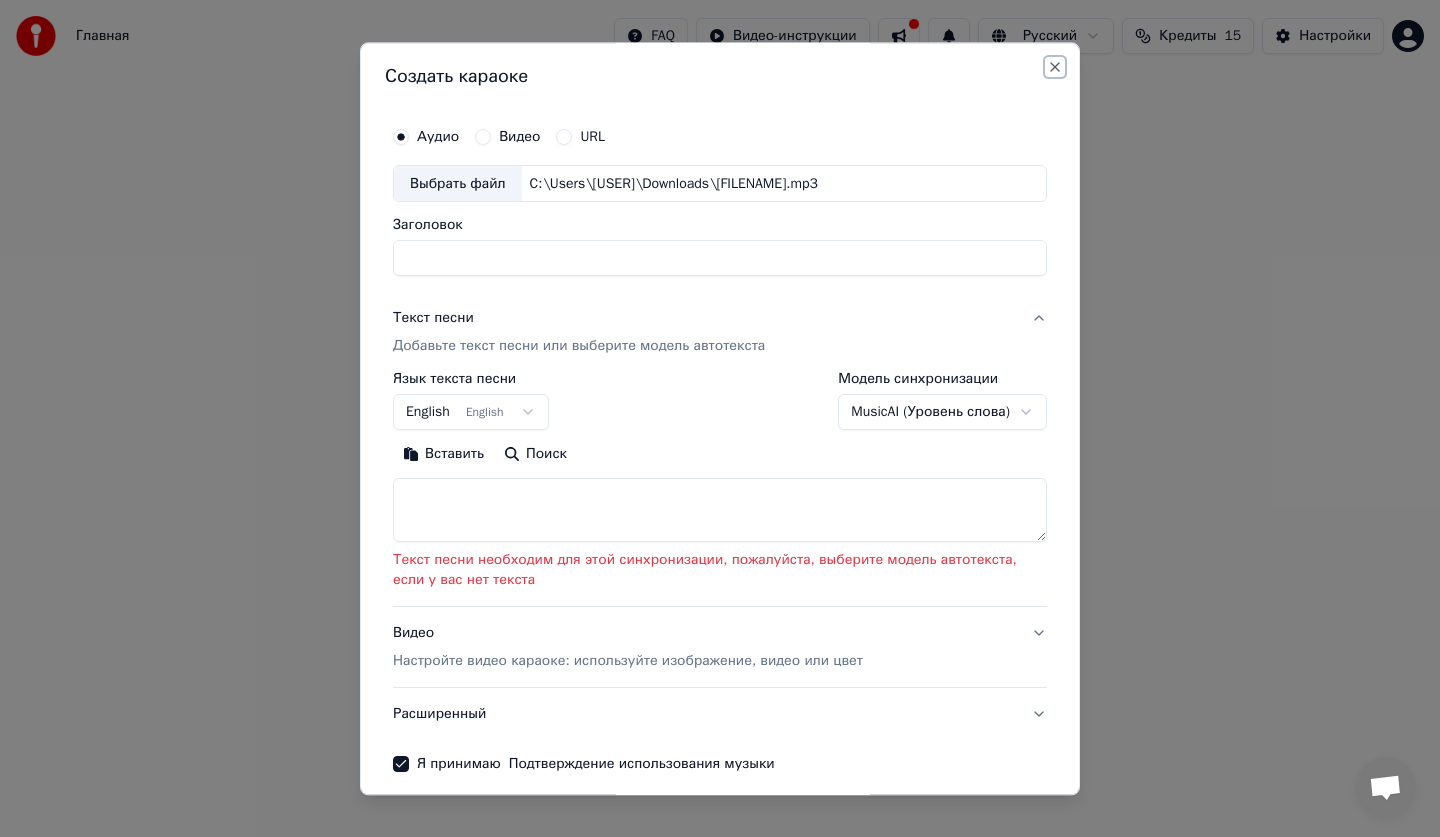 select 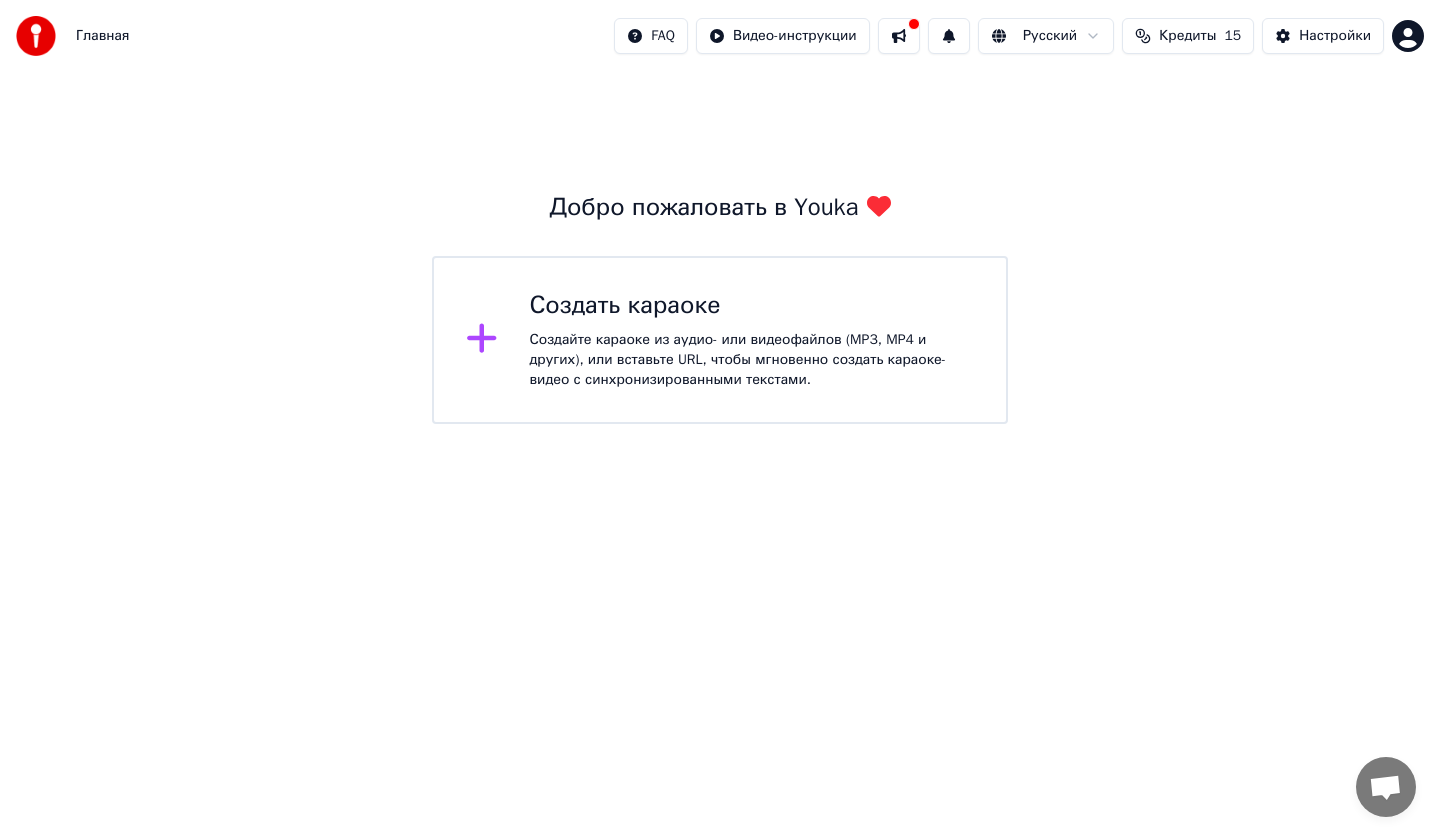 click at bounding box center [899, 36] 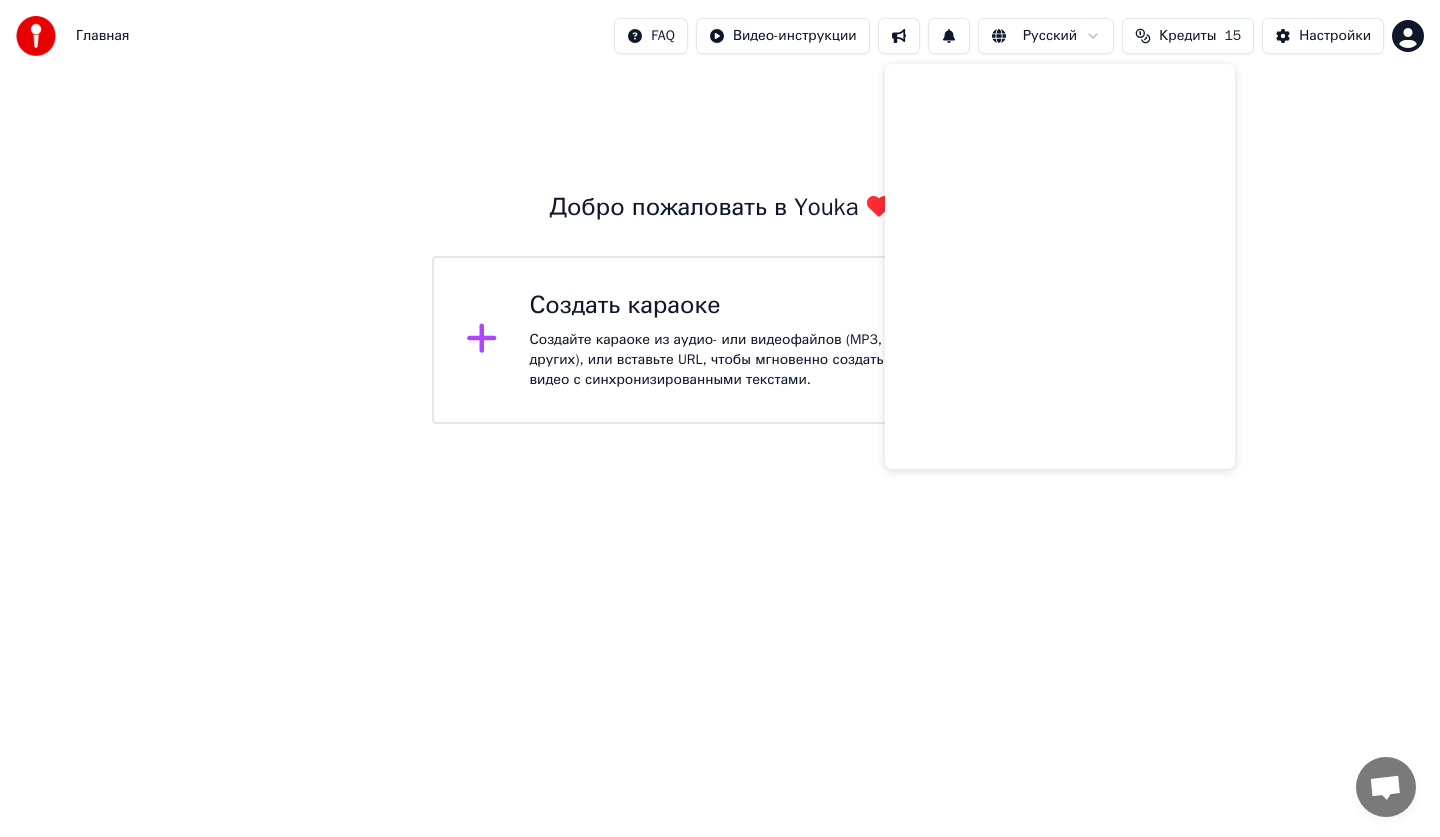 click on "Главная FAQ Видео-инструкции Русский Кредиты 15 Настройки Добро пожаловать в Youka Создать караоке Создайте караоке из аудио- или видеофайлов (MP3, MP4 и других), или вставьте URL, чтобы мгновенно создать караоке-видео с синхронизированными текстами." at bounding box center (720, 212) 